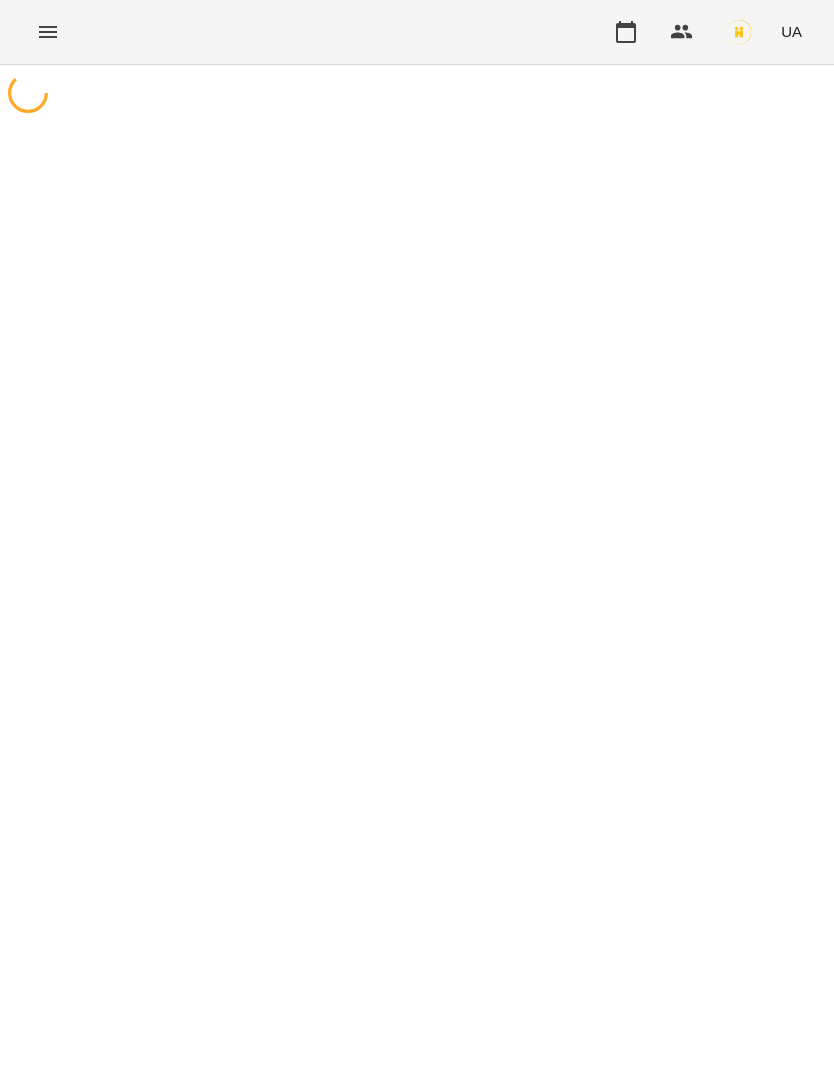 scroll, scrollTop: 0, scrollLeft: 0, axis: both 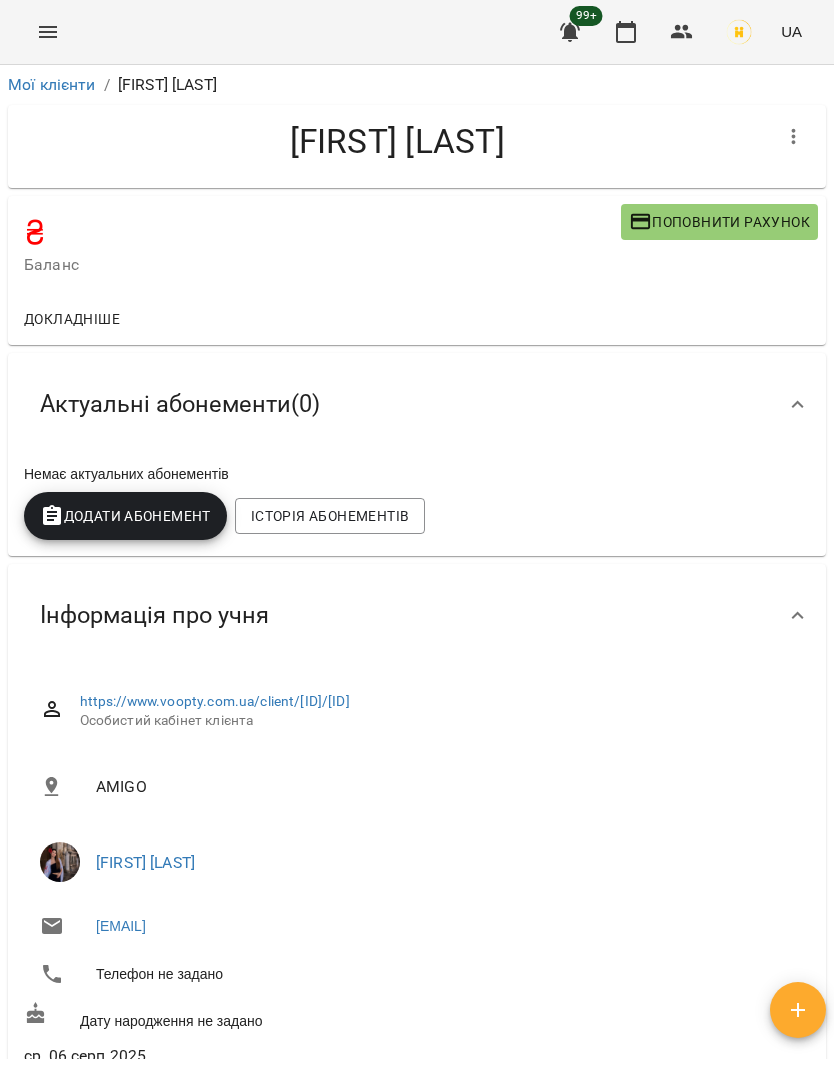 click on "Поповнити рахунок" at bounding box center [719, 222] 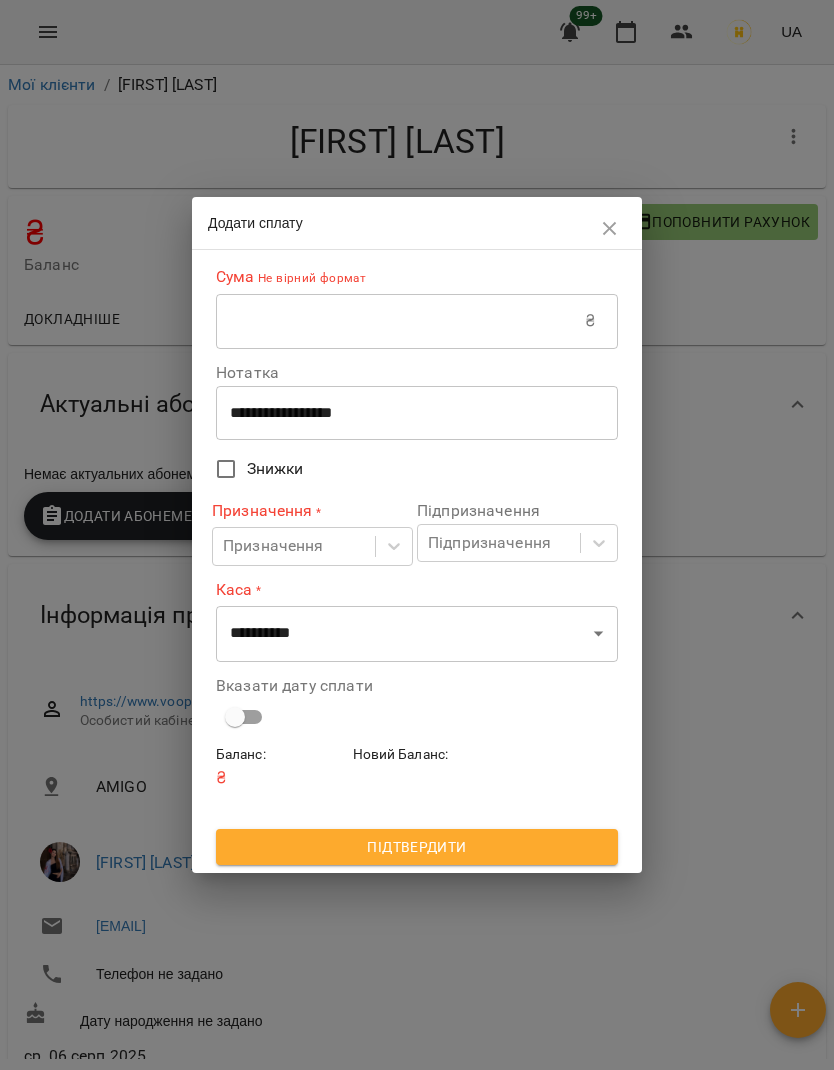 click at bounding box center [400, 321] 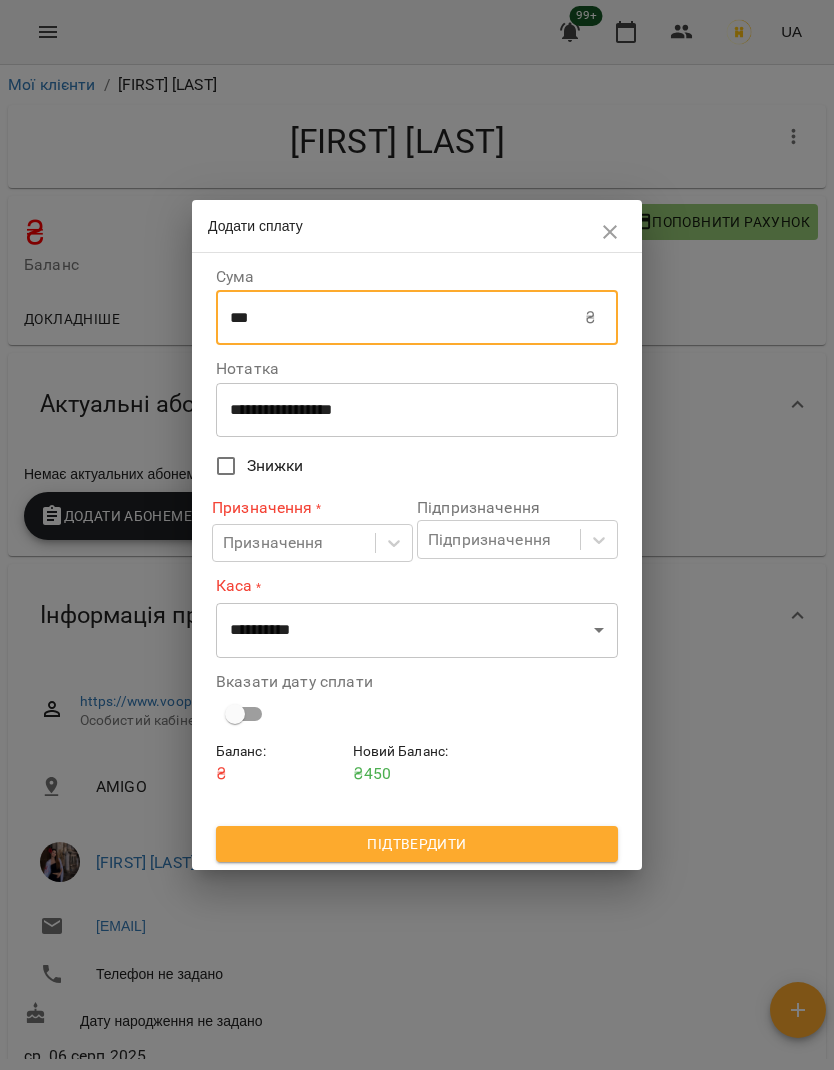 type on "***" 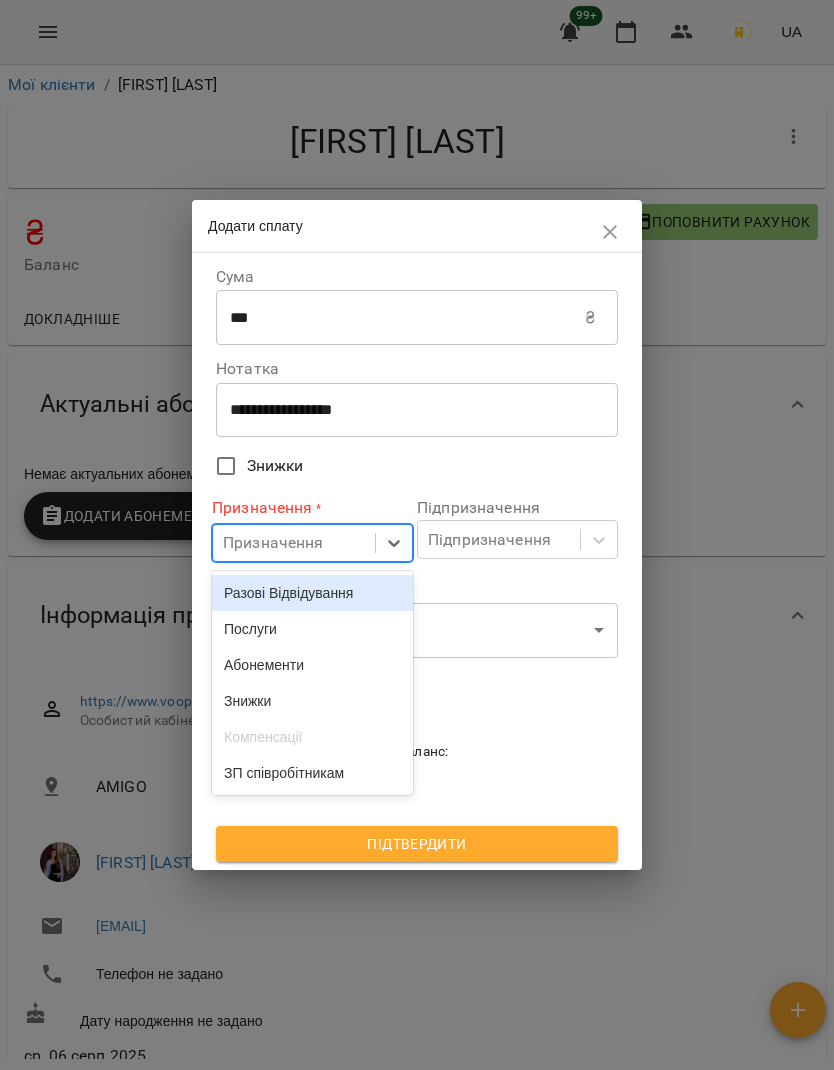 click on "Разові Відвідування" at bounding box center [312, 593] 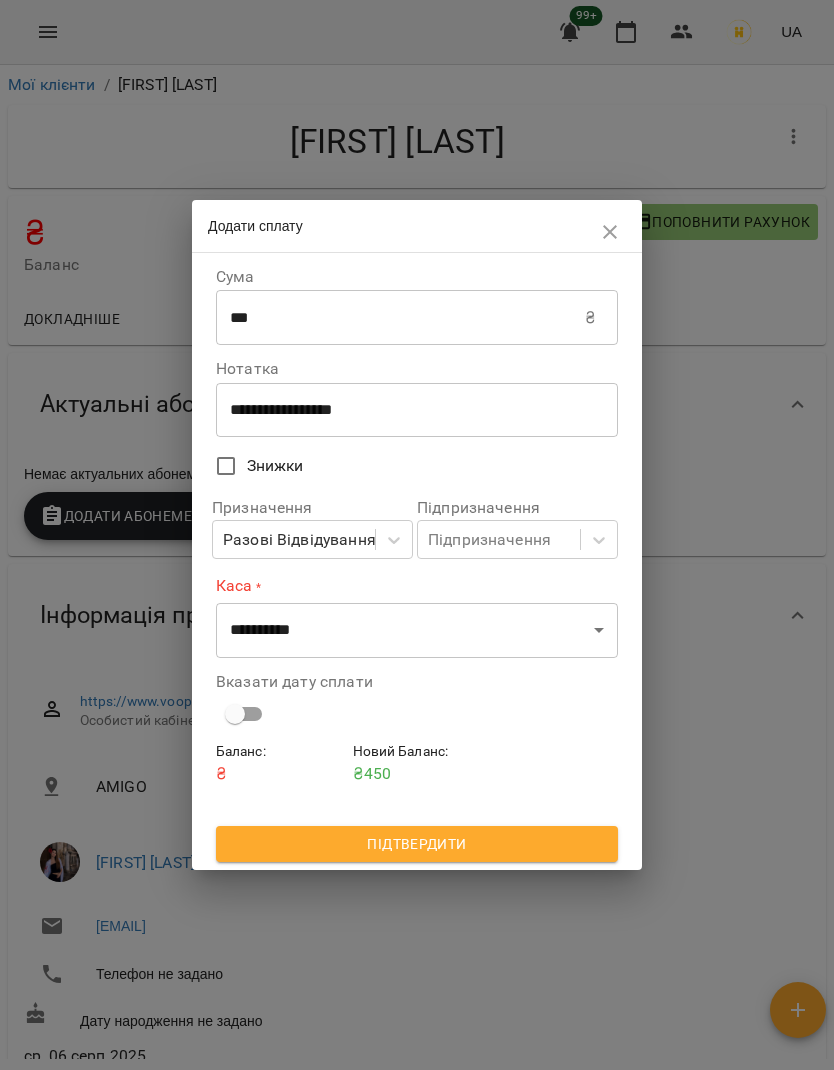 click on "Каса   *" at bounding box center [417, 586] 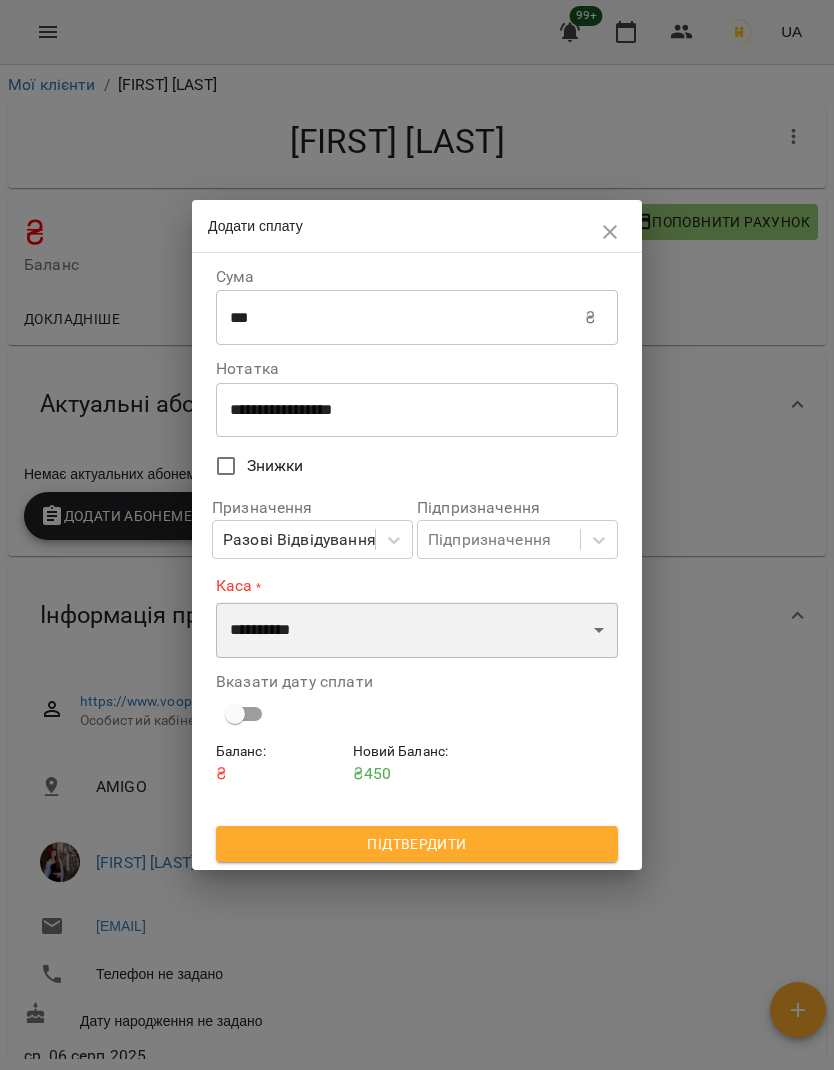 click on "**********" at bounding box center [417, 630] 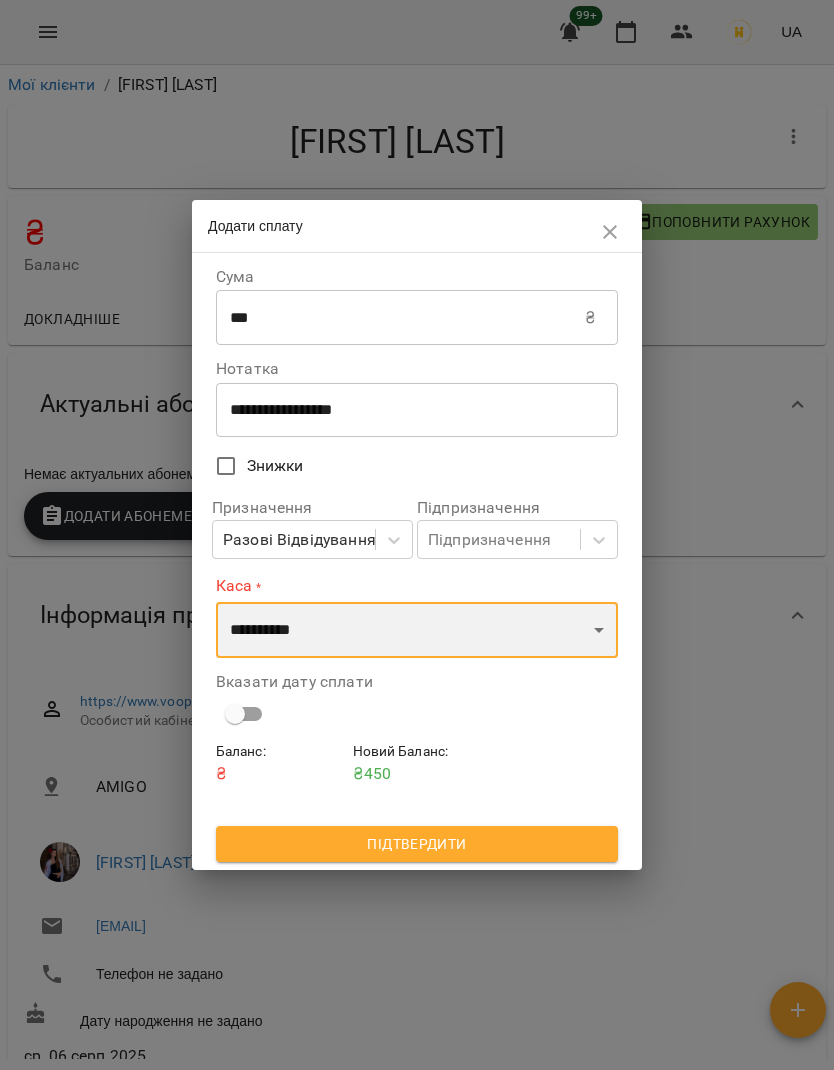 select on "****" 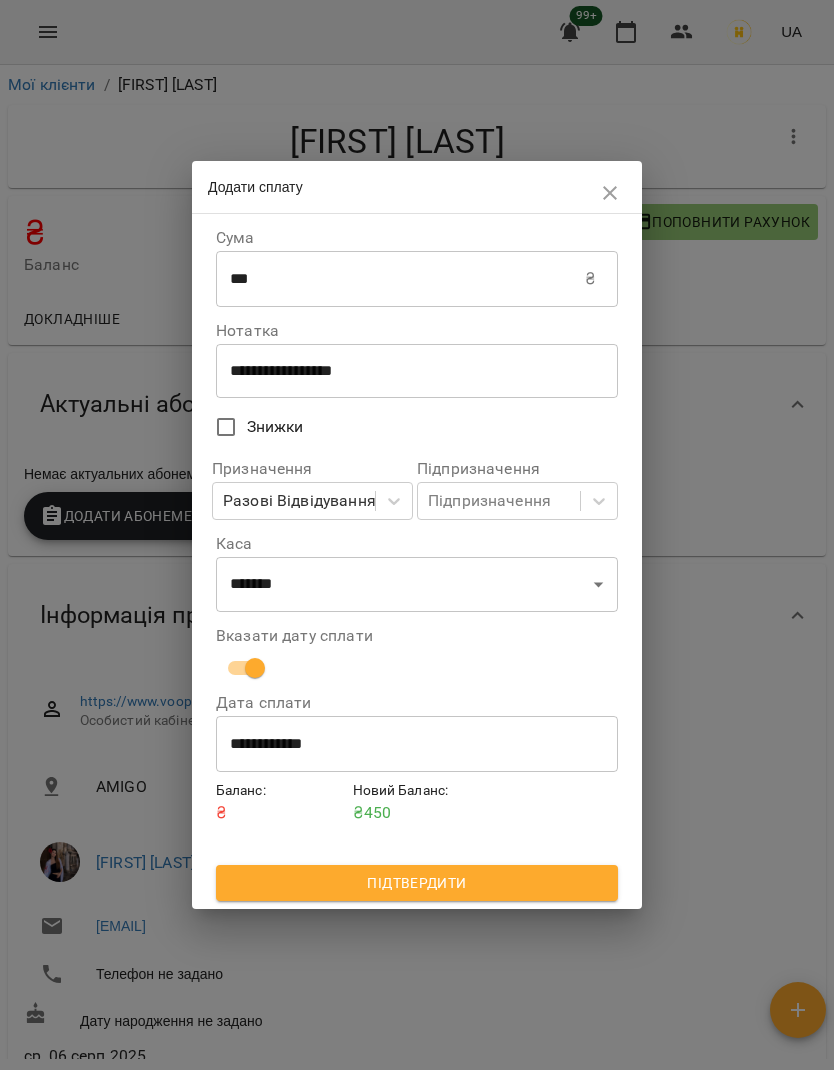click on "**********" at bounding box center (417, 744) 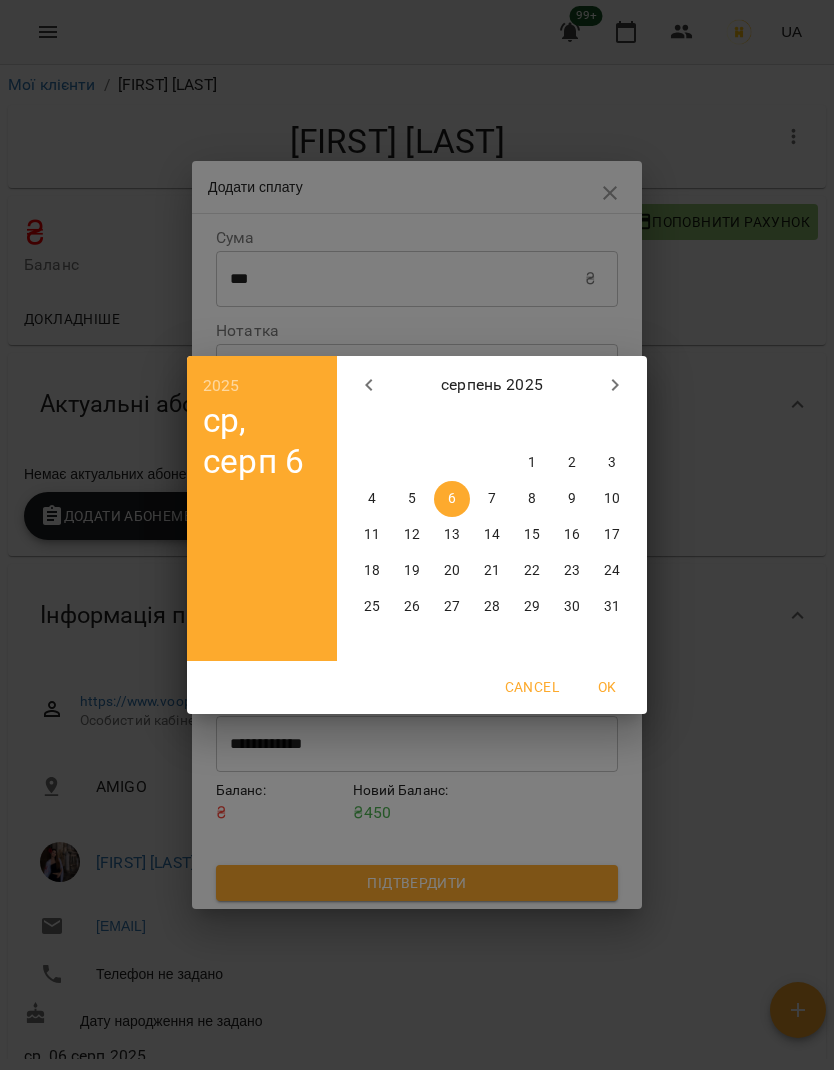 click on "5" at bounding box center (412, 499) 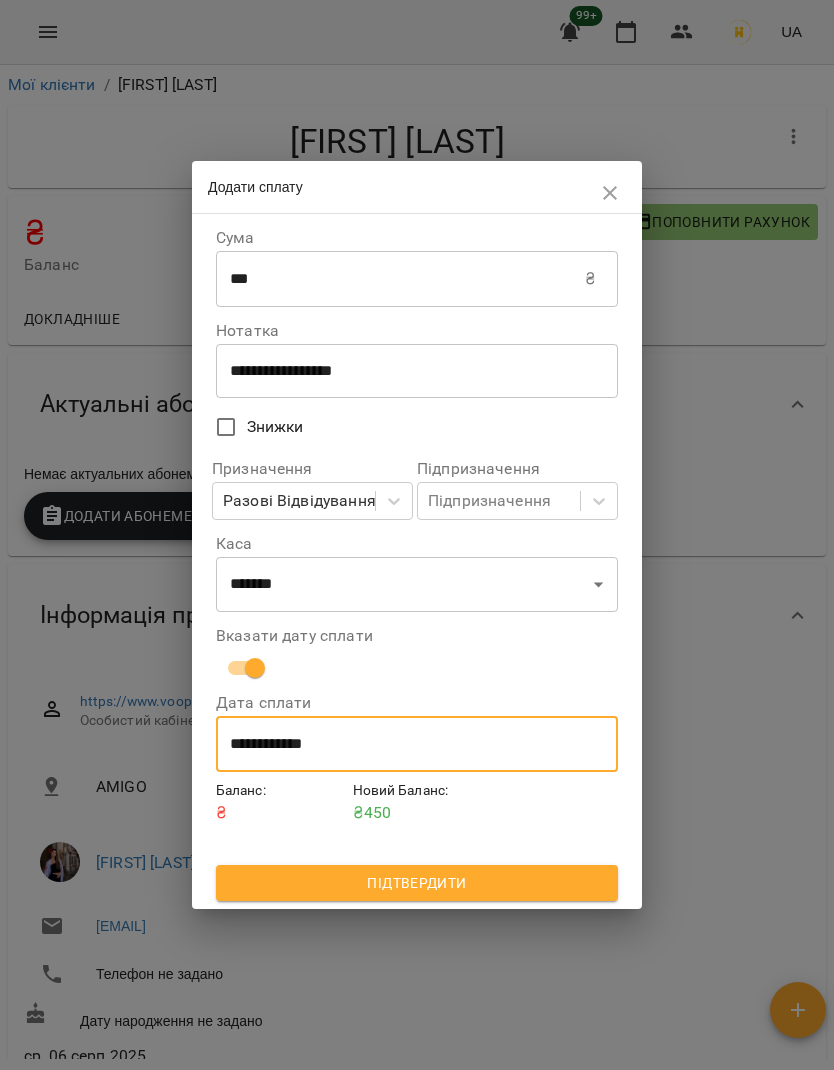 click on "Підтвердити" at bounding box center (417, 883) 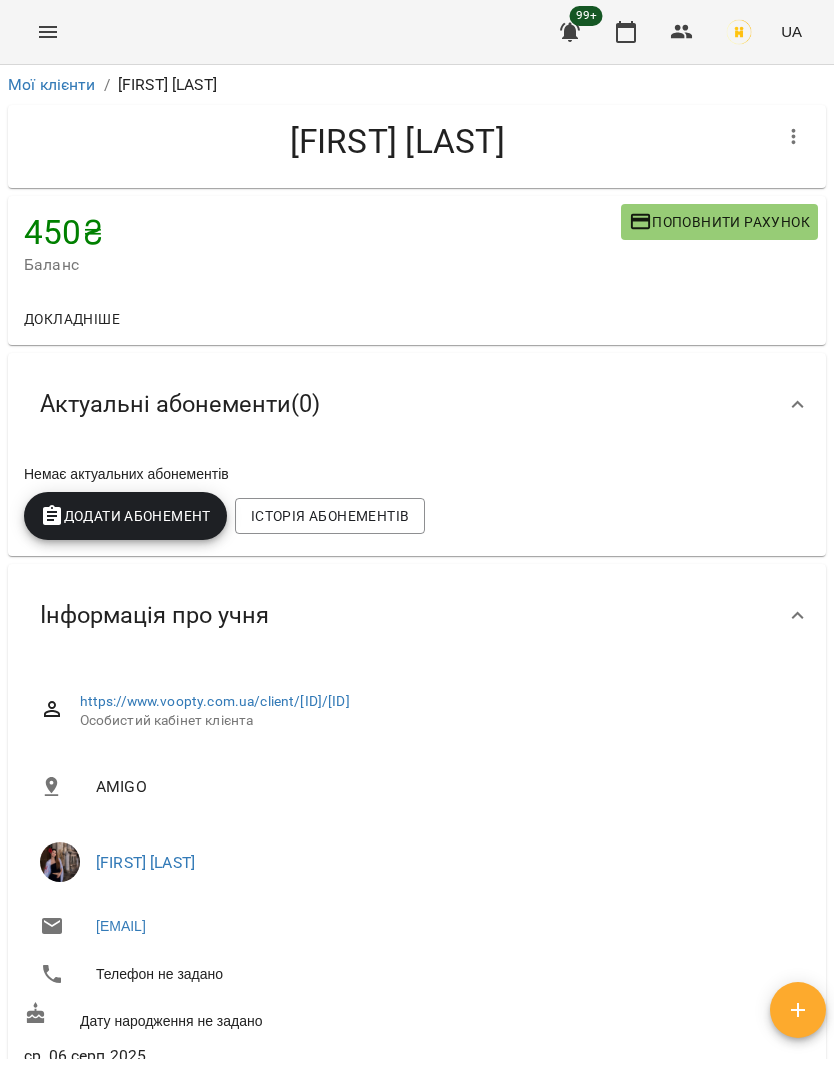 scroll, scrollTop: 0, scrollLeft: 0, axis: both 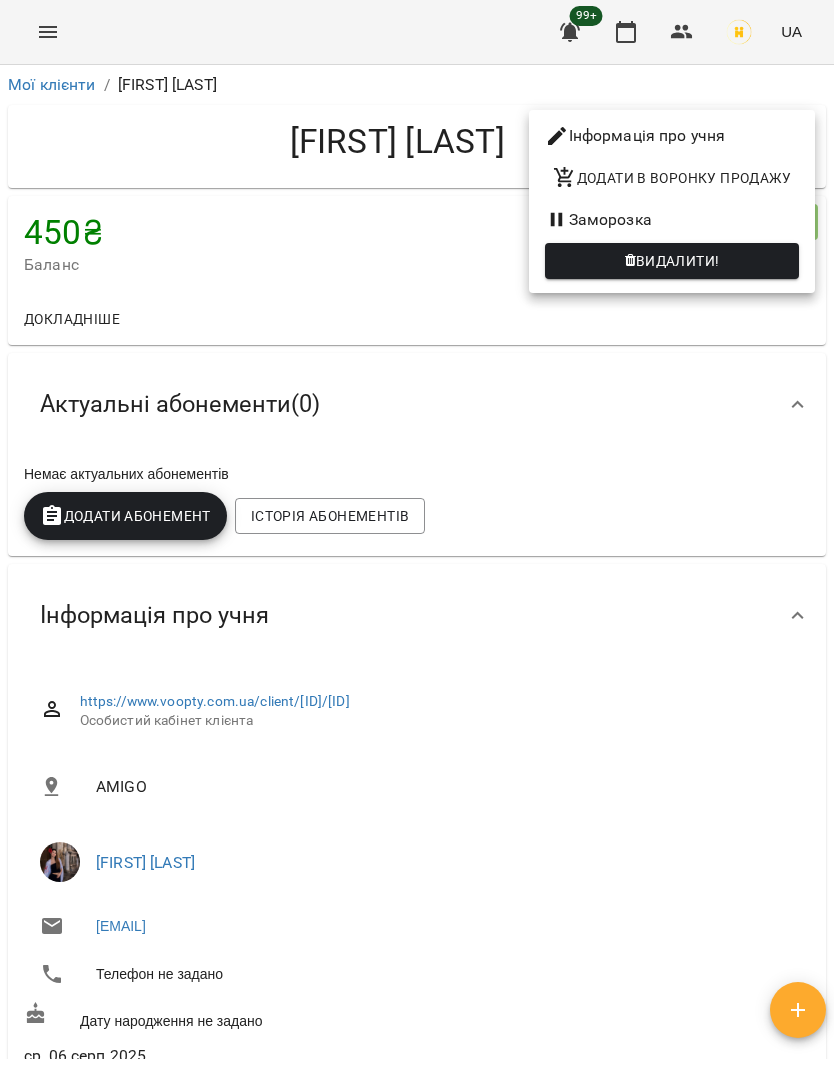click on "Інформація про учня" at bounding box center (672, 136) 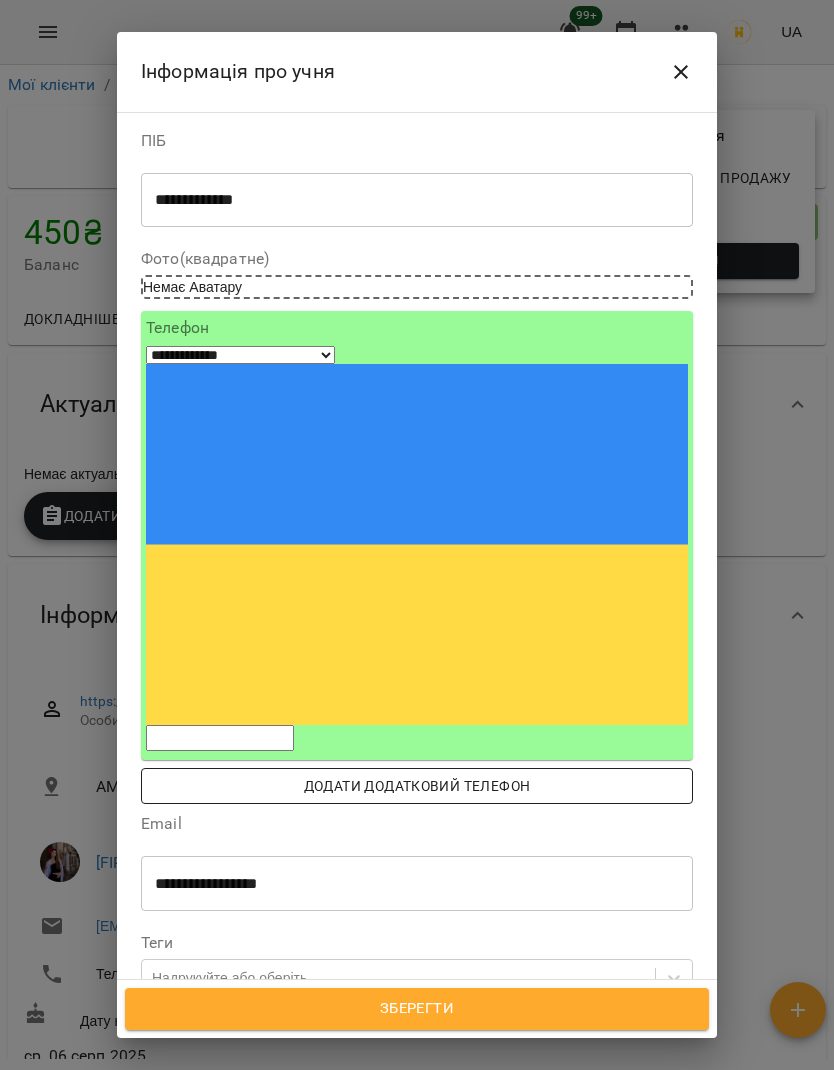 click on "Додати додатковий телефон" at bounding box center (417, 786) 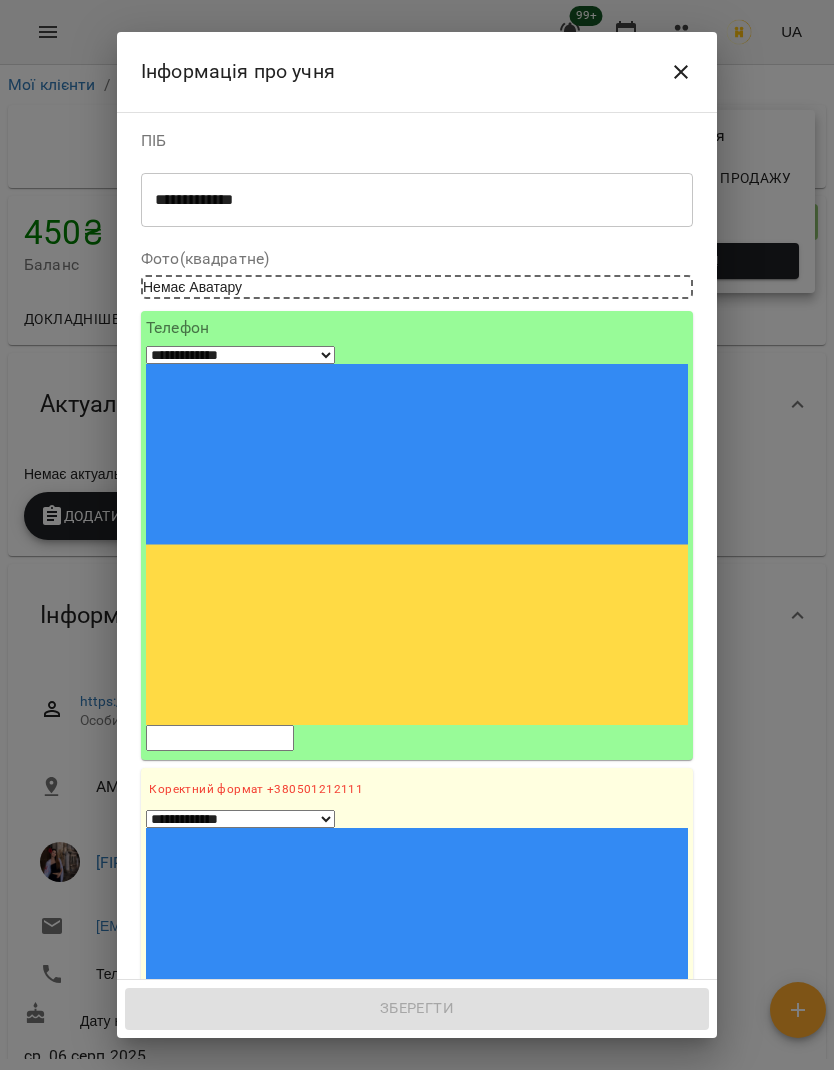 click on "Теги Надрукуйте або оберіть..." at bounding box center (417, 1554) 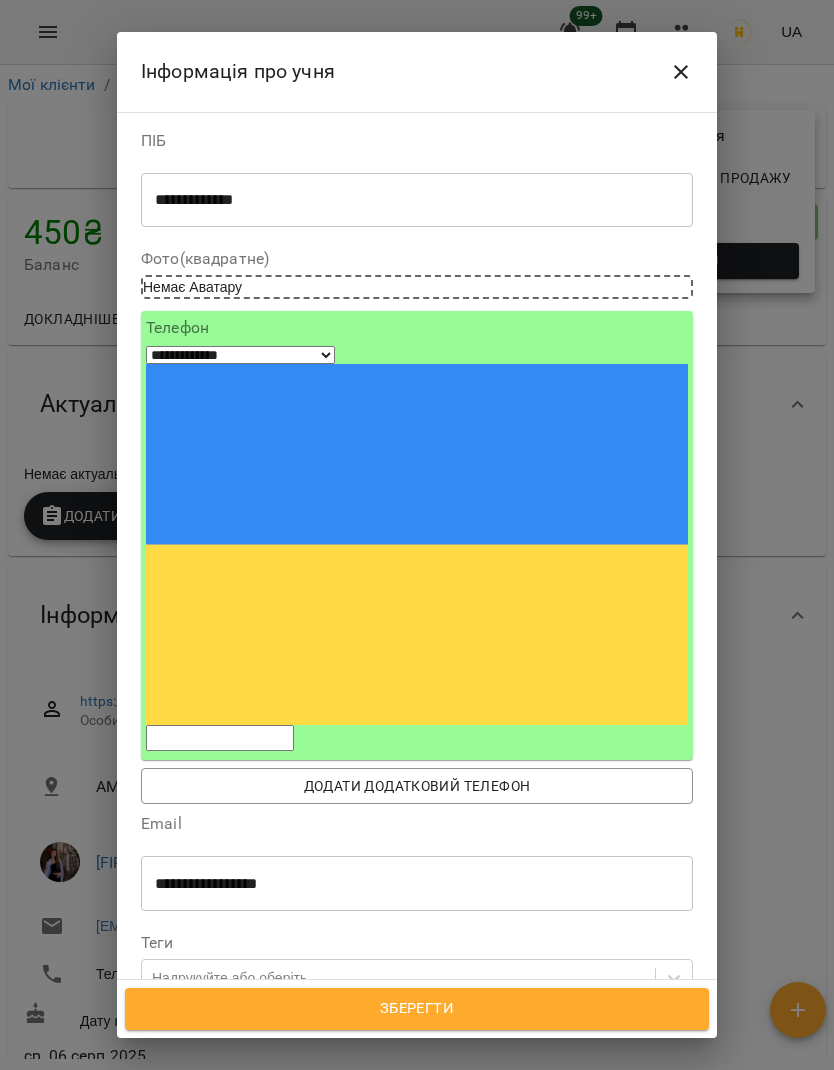 click at bounding box center [220, 738] 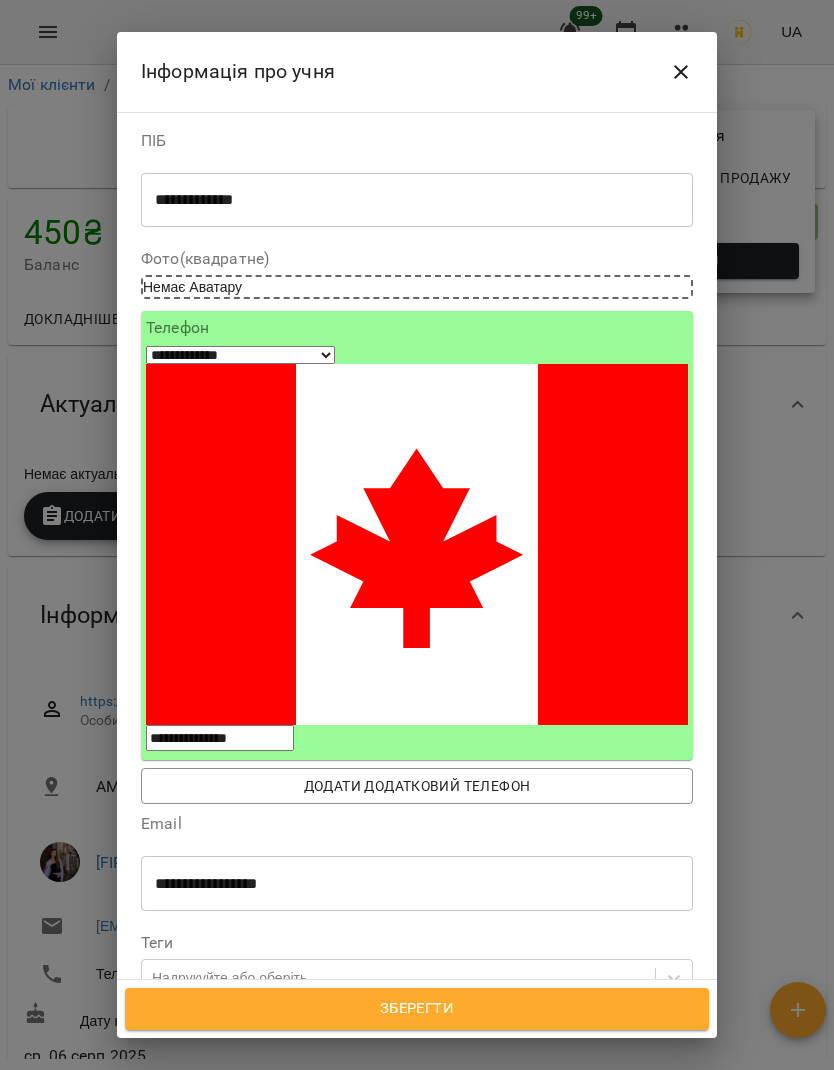 select on "**" 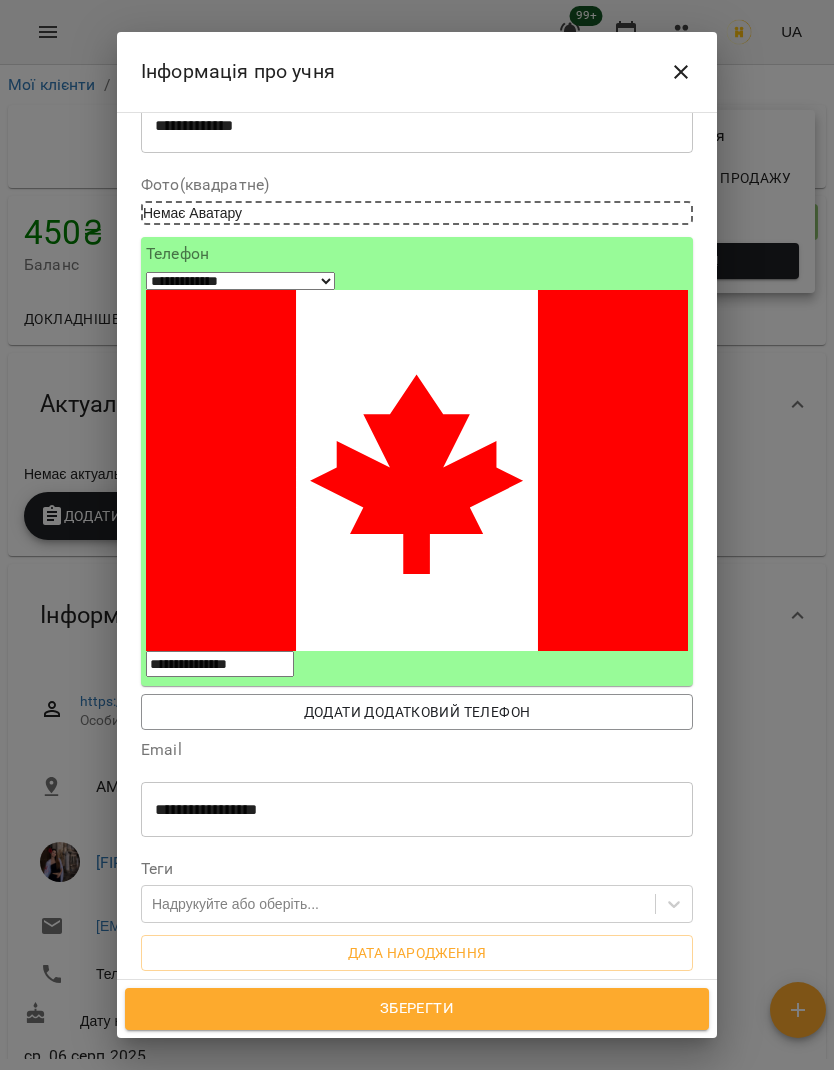 scroll, scrollTop: 27, scrollLeft: 0, axis: vertical 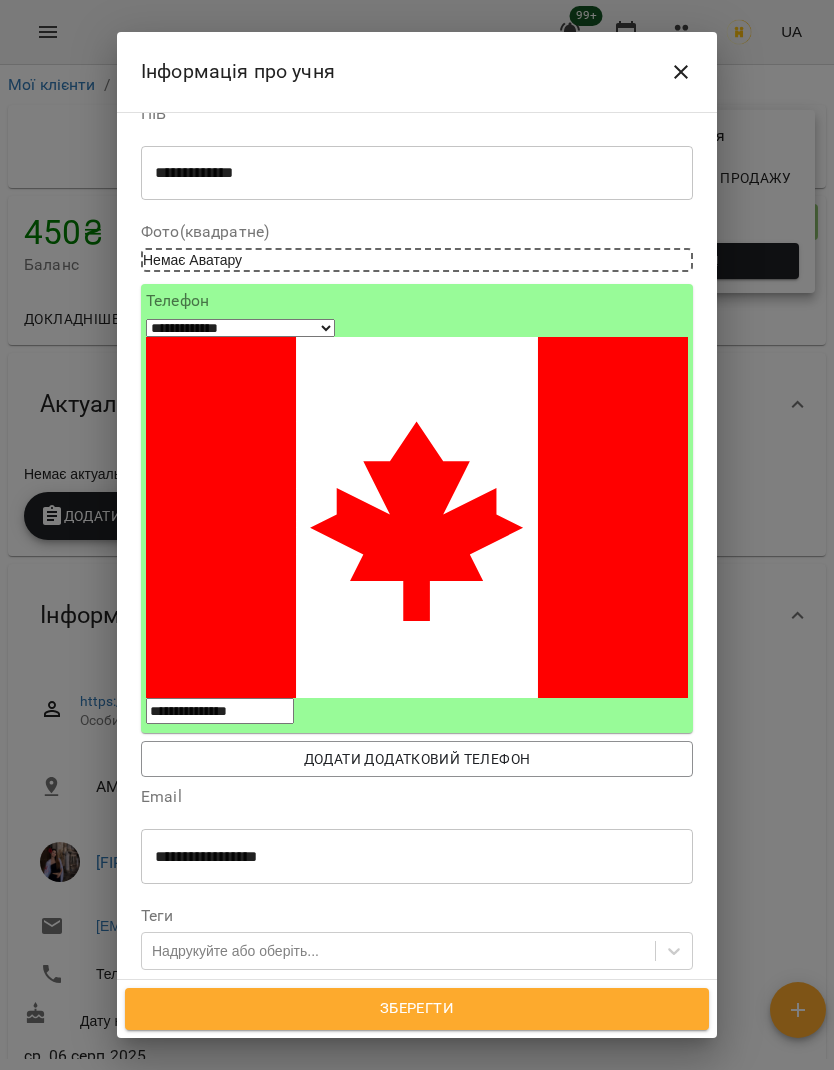 click on "Дата народження" at bounding box center [417, 1000] 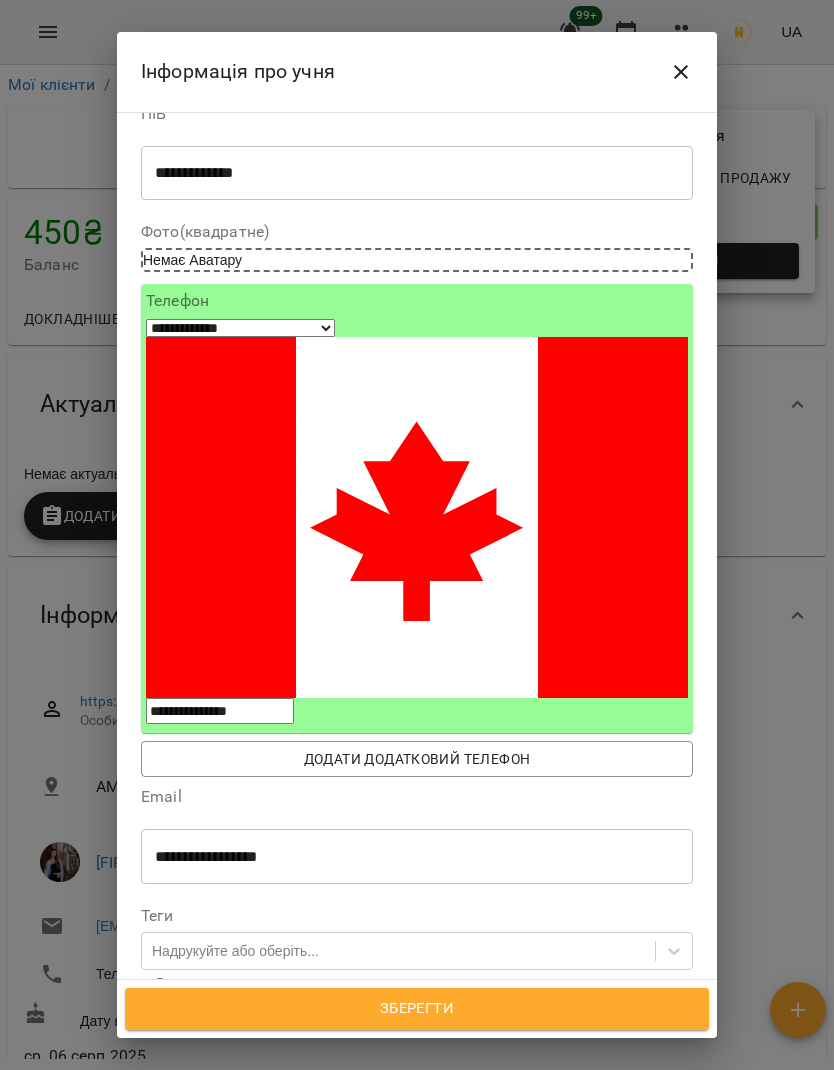click on "**********" at bounding box center (227, 1010) 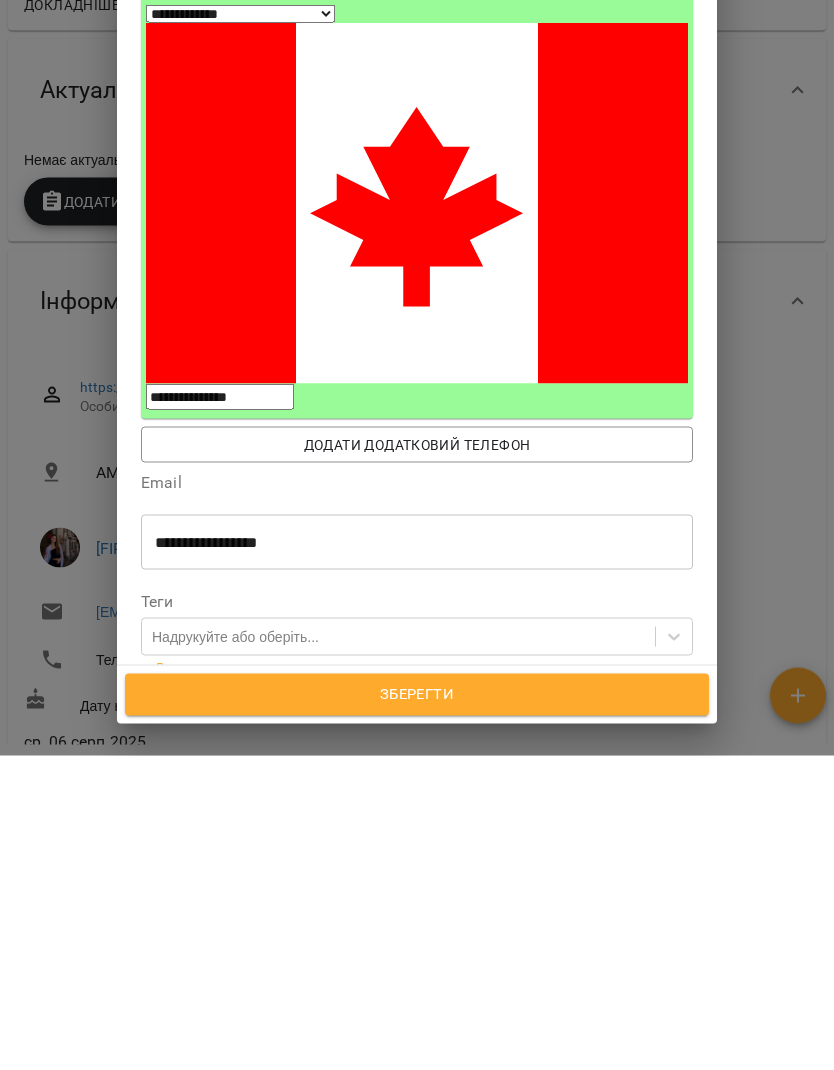 click on "**********" at bounding box center (227, 1010) 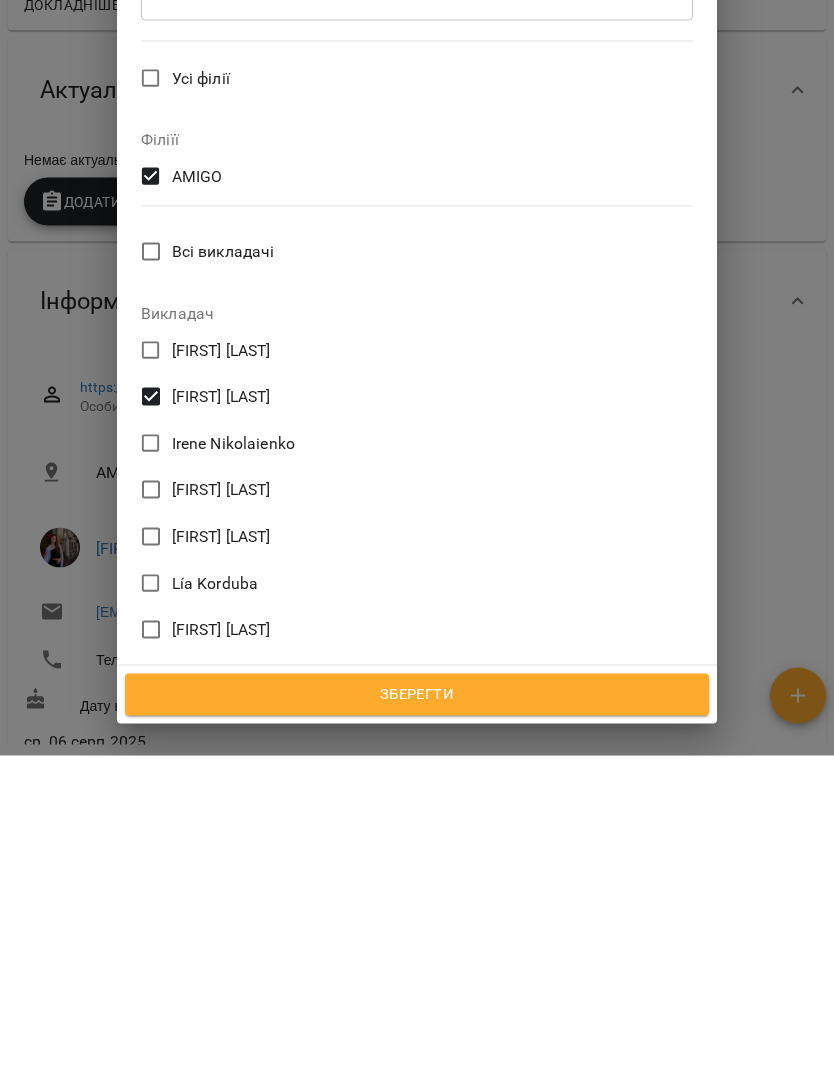 scroll, scrollTop: 836, scrollLeft: 0, axis: vertical 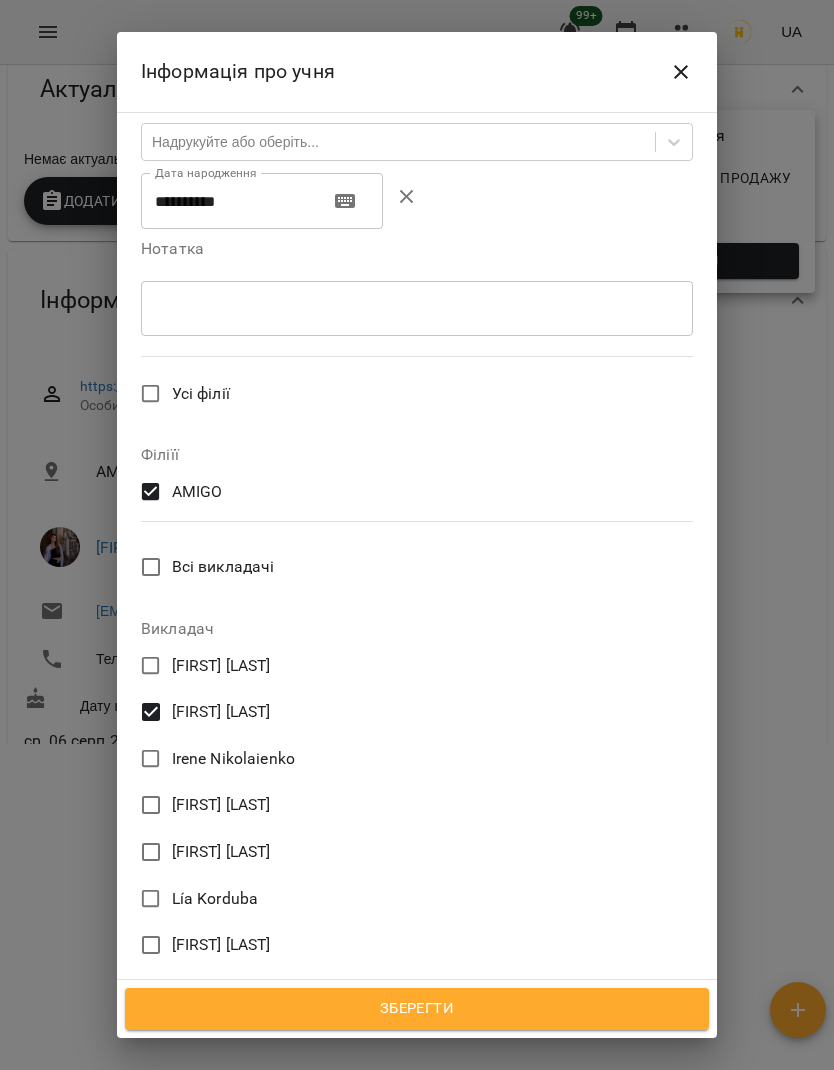click on "Зберегти" at bounding box center [417, 1009] 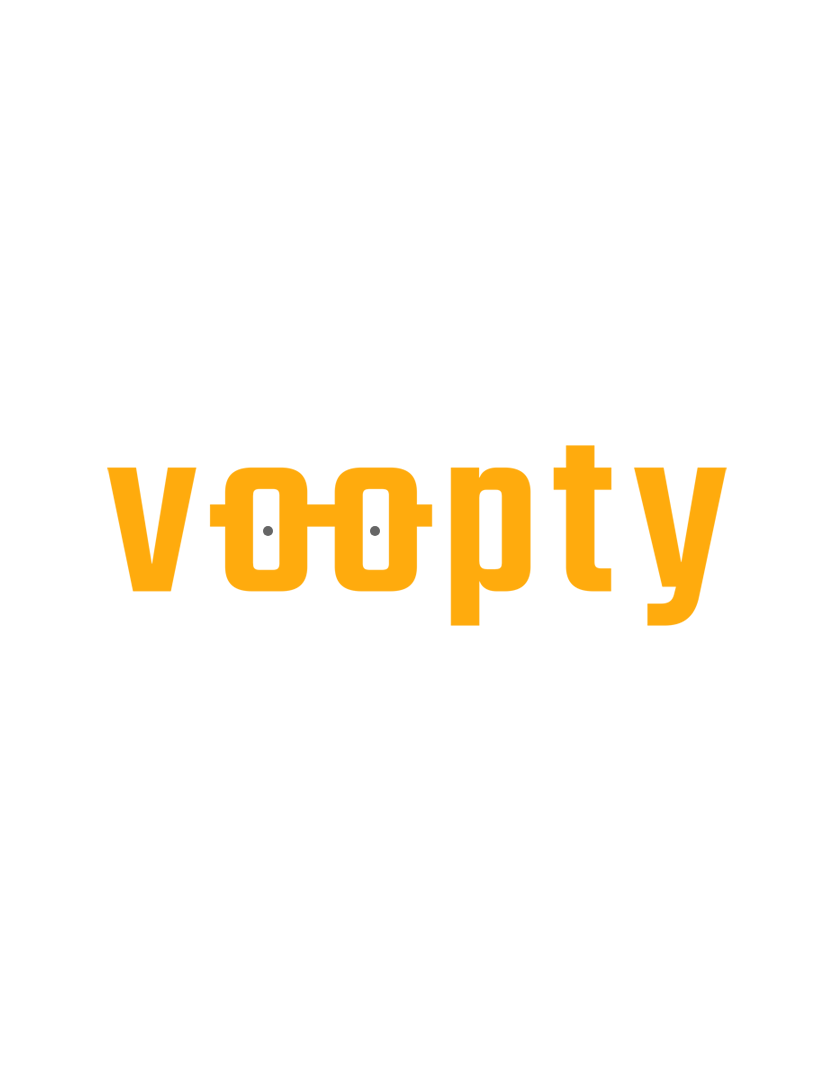 scroll, scrollTop: 0, scrollLeft: 0, axis: both 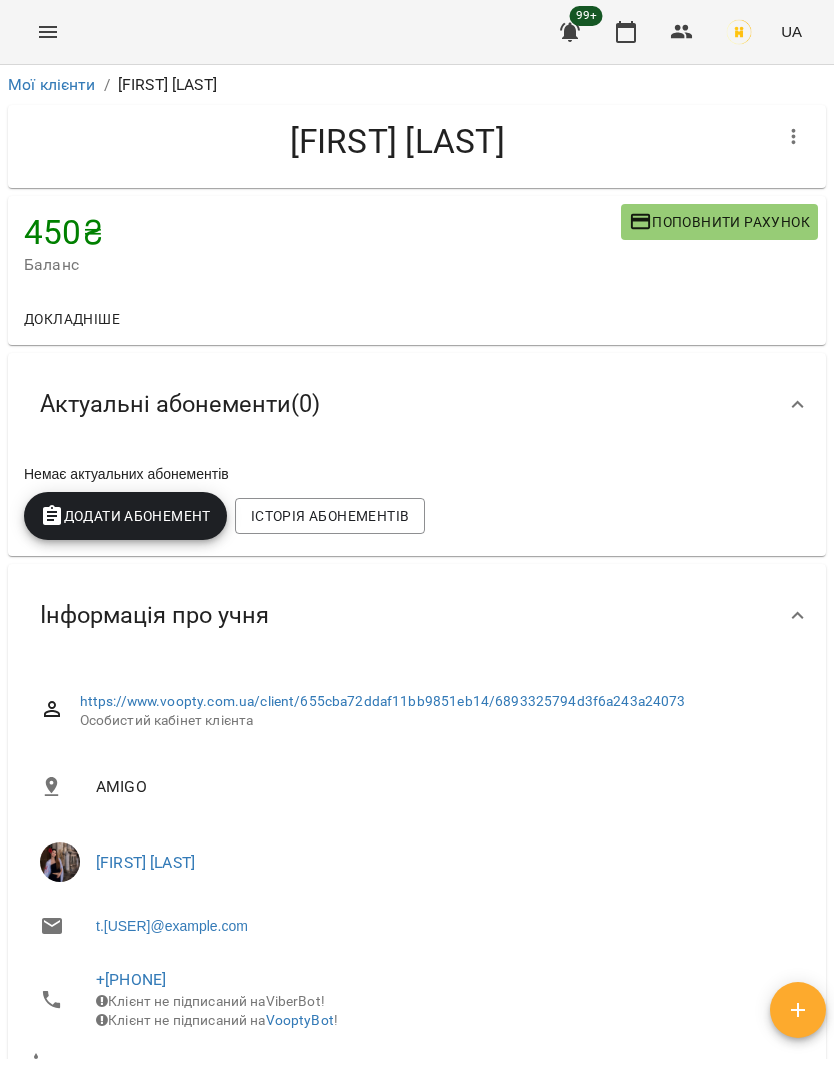 click on "99+ UA" at bounding box center [678, 32] 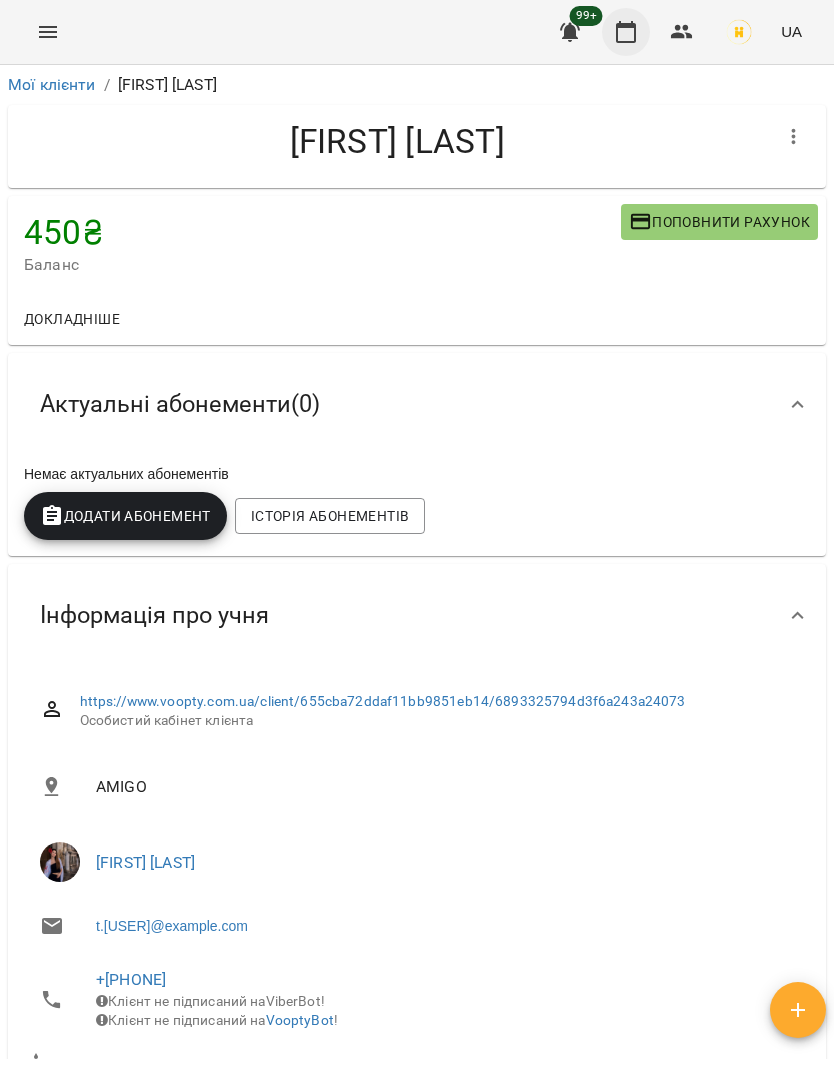 click 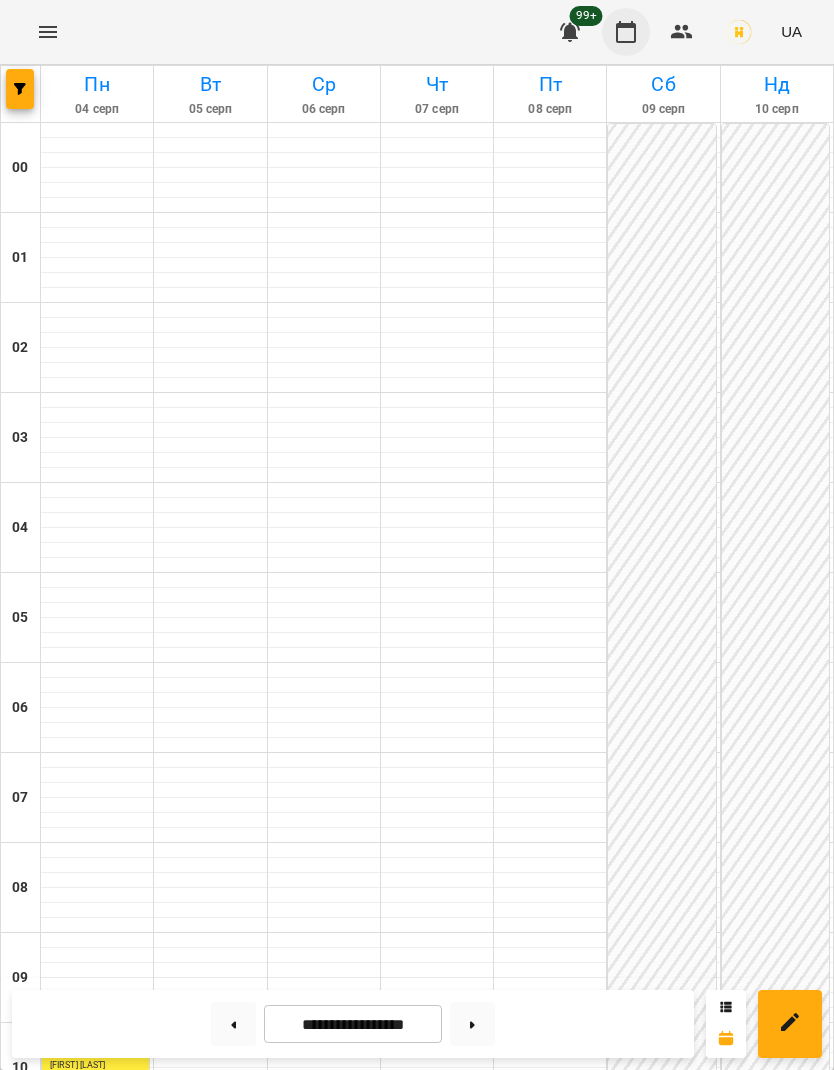 scroll, scrollTop: 688, scrollLeft: 0, axis: vertical 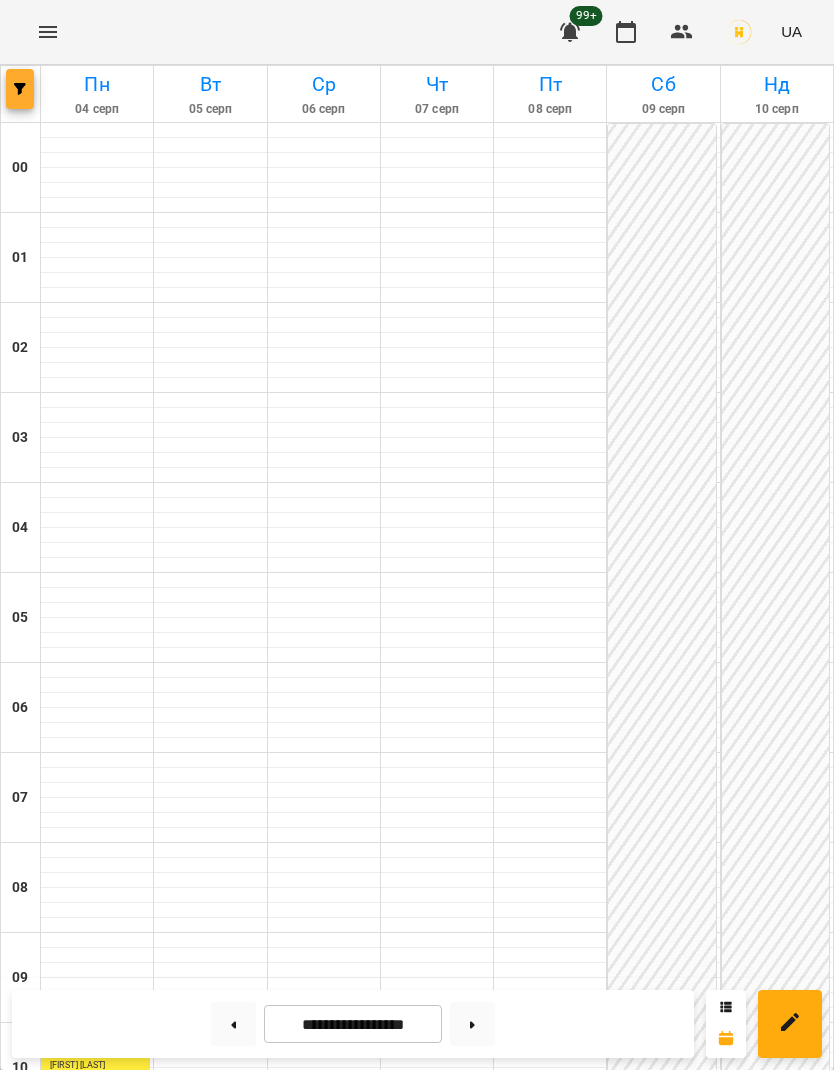 click at bounding box center [20, 89] 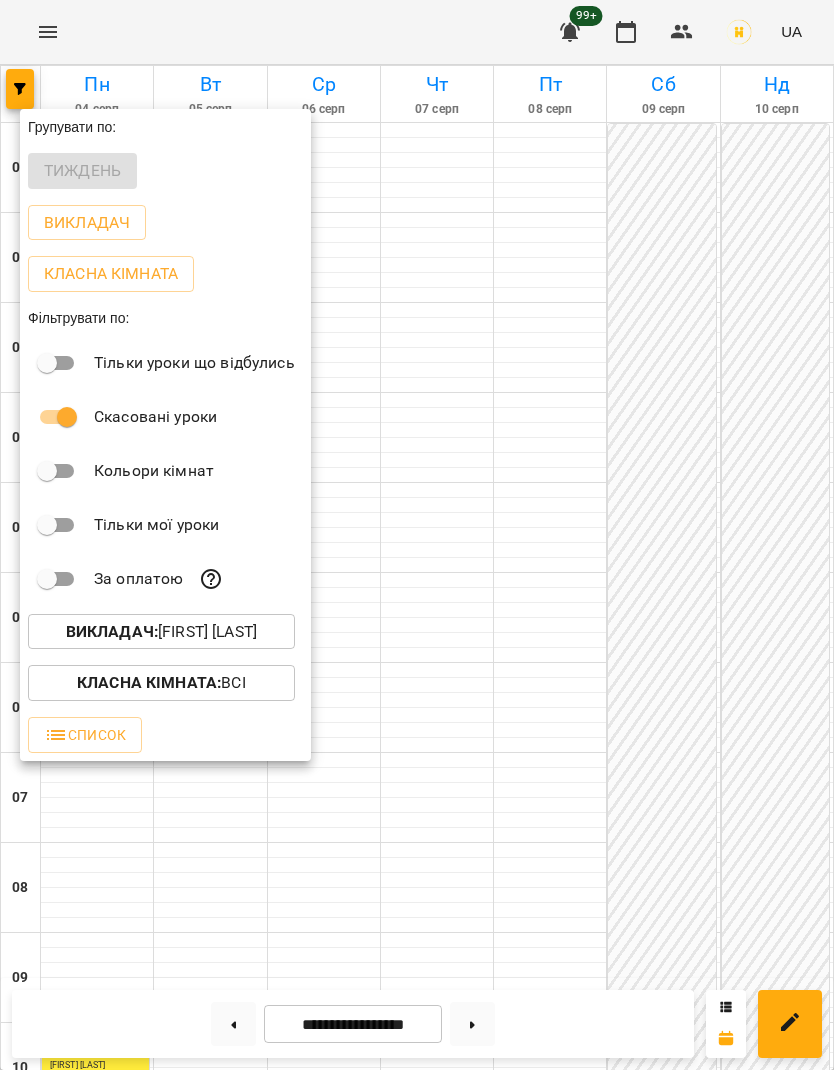 click at bounding box center (417, 535) 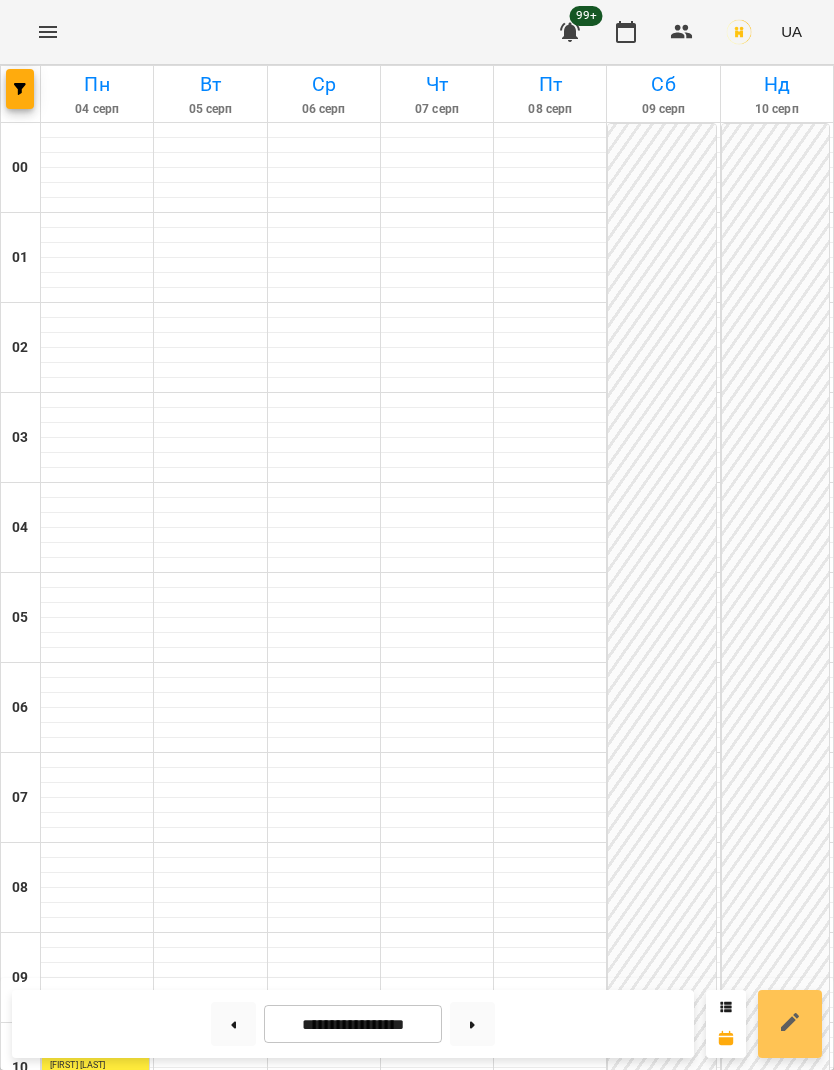 click at bounding box center (790, 1024) 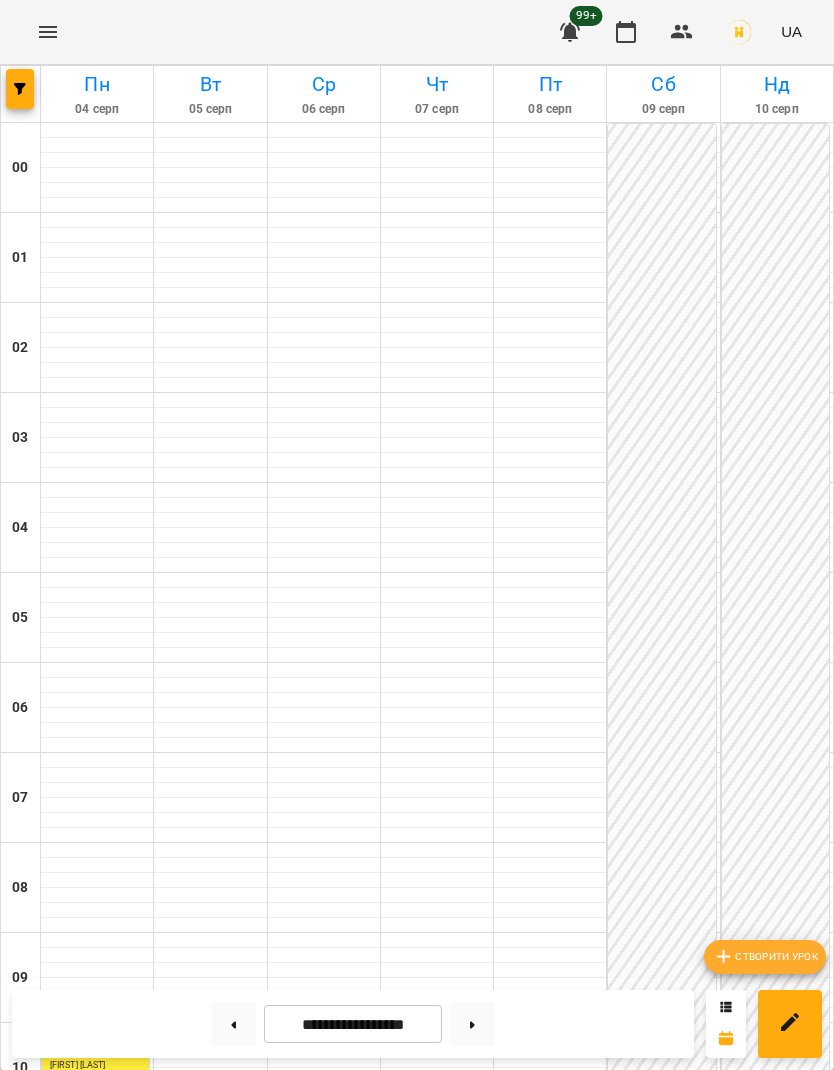 click on "Створити урок" at bounding box center (765, 957) 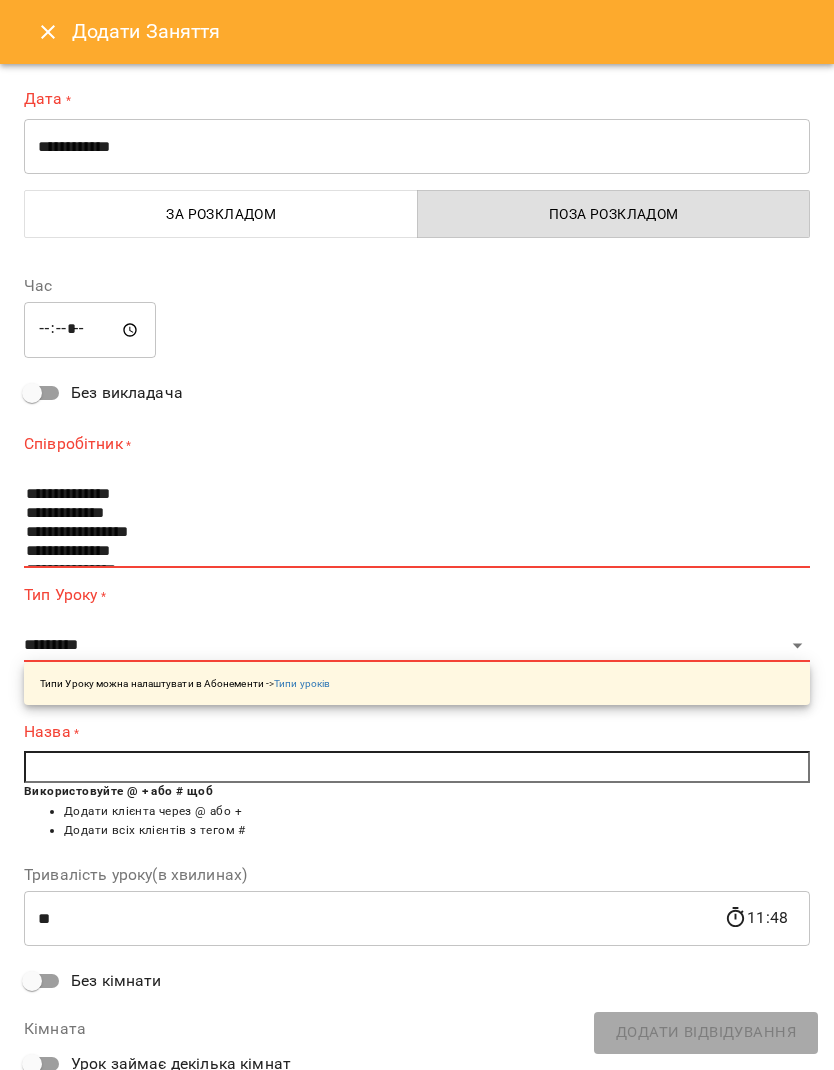 click on "**********" at bounding box center [417, 147] 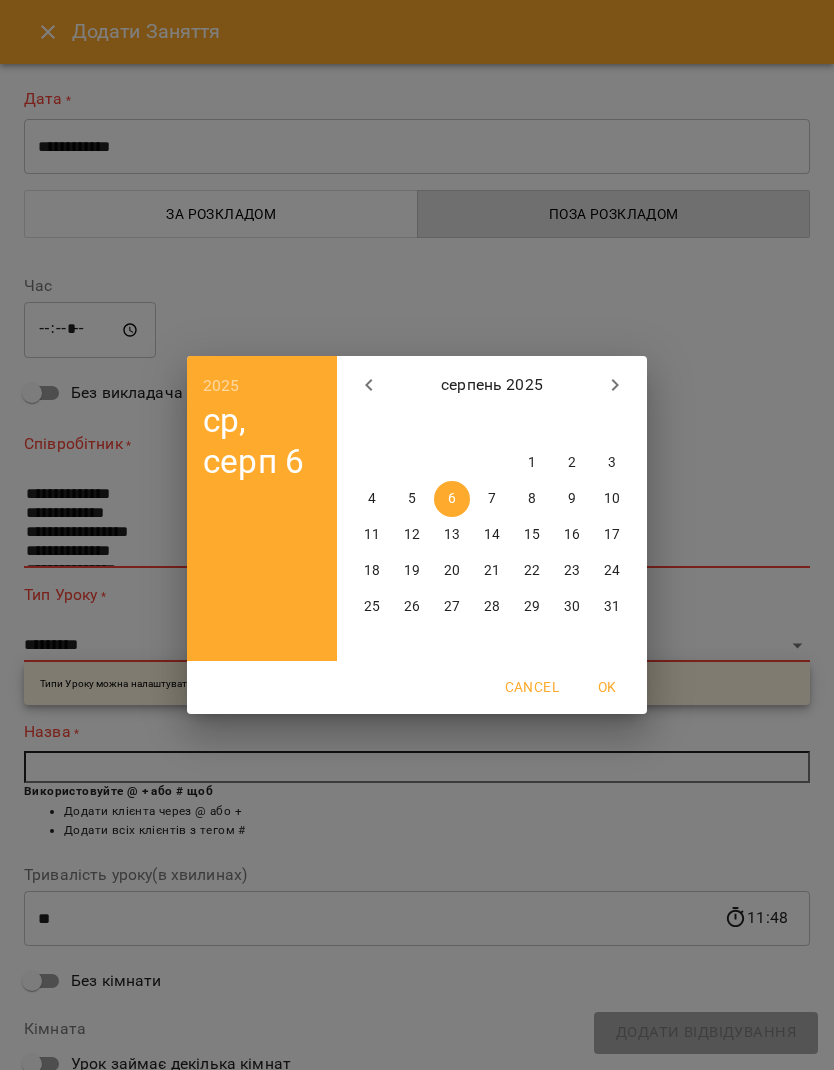 click on "7" at bounding box center [492, 499] 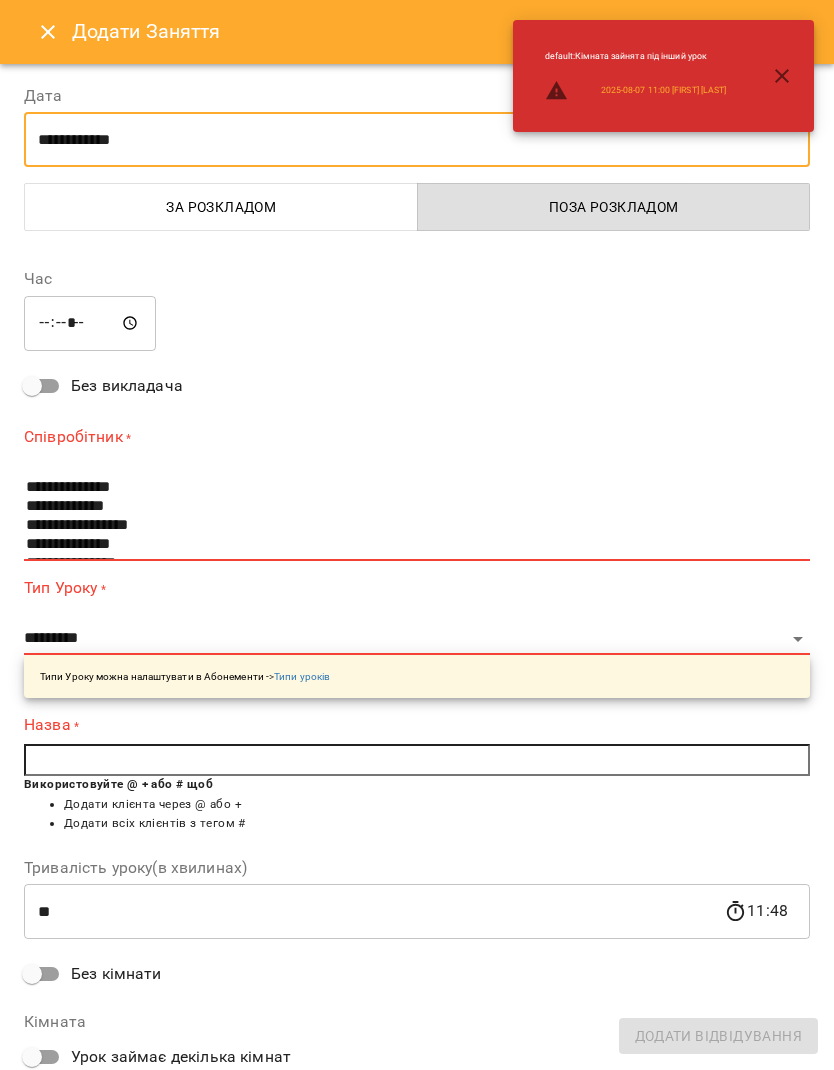 click on "*****" at bounding box center (90, 323) 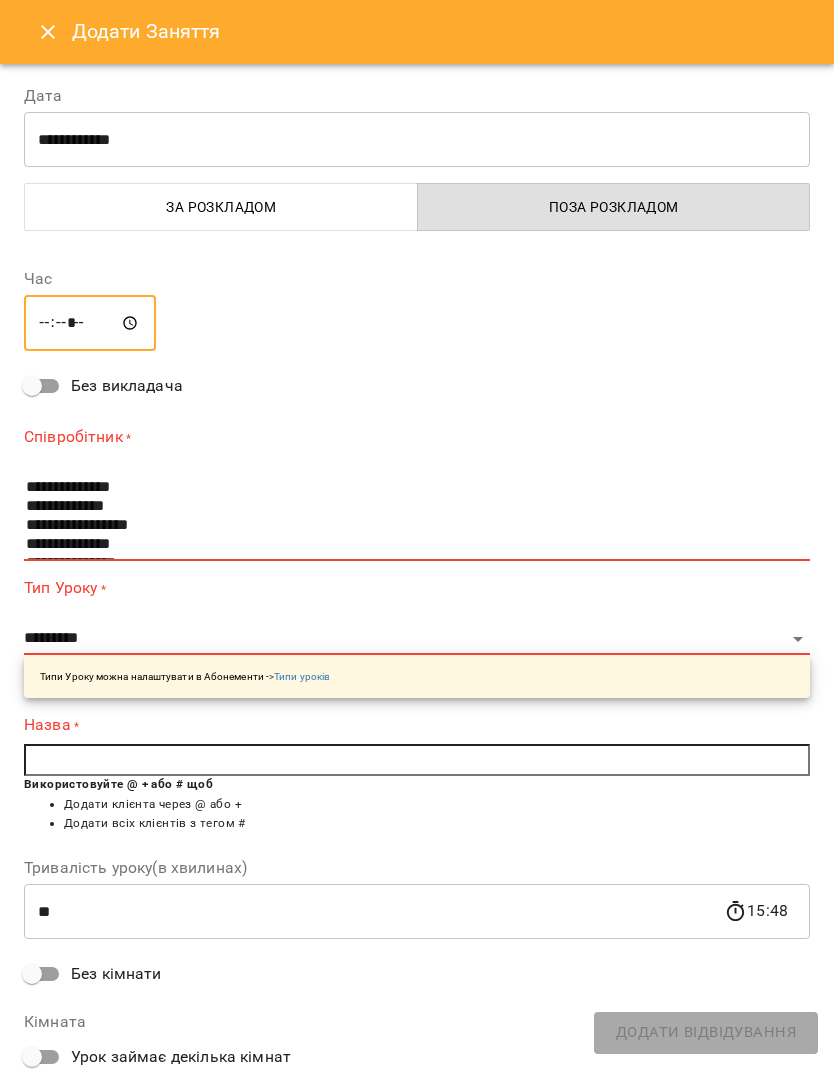 type on "*****" 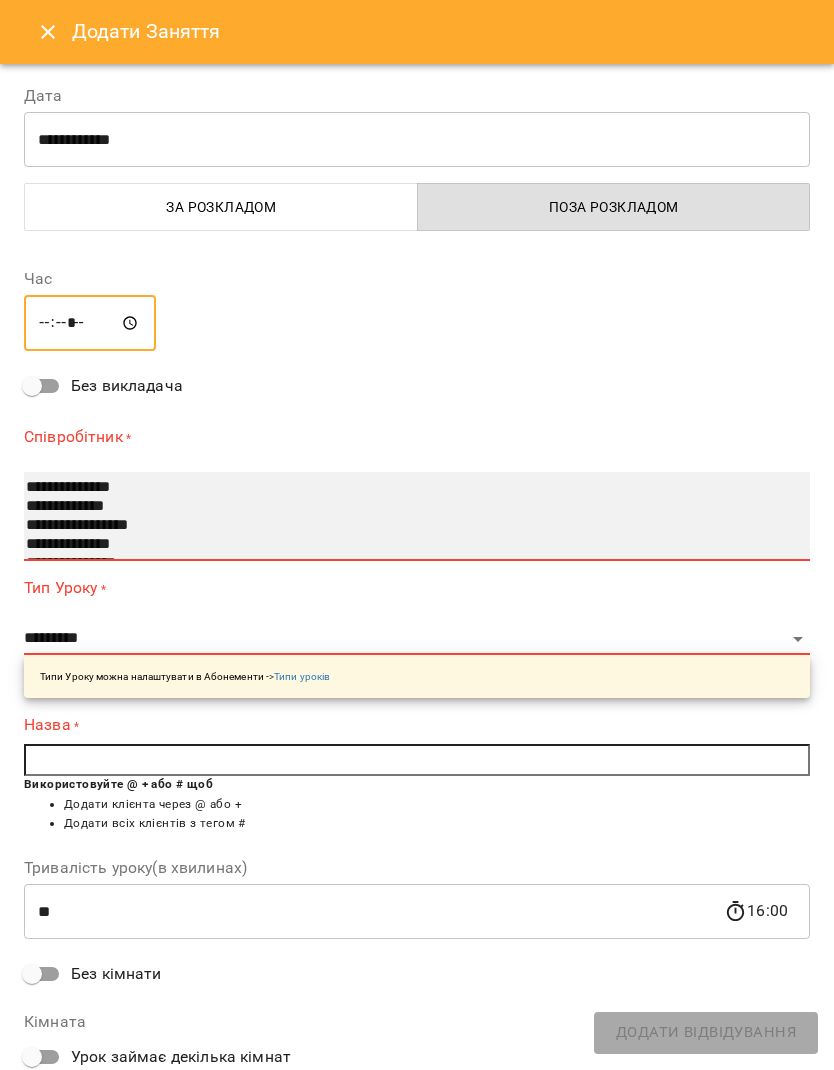 click on "**********" at bounding box center [417, 516] 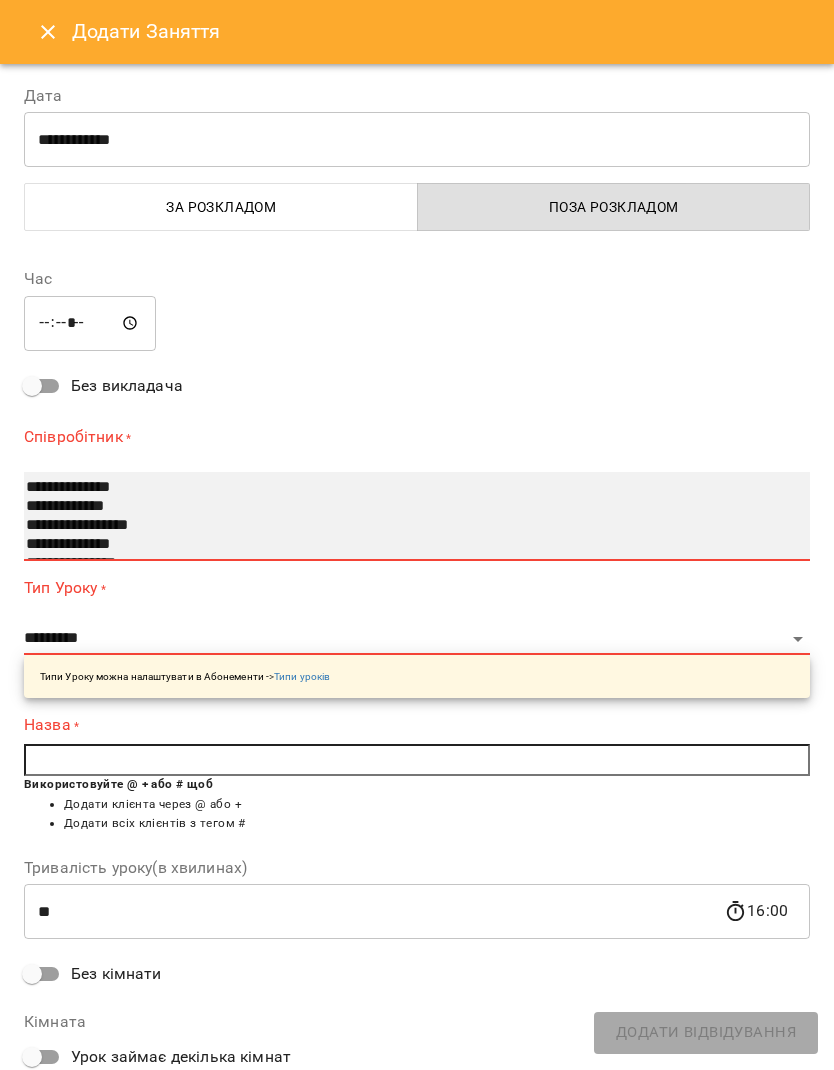 select on "**********" 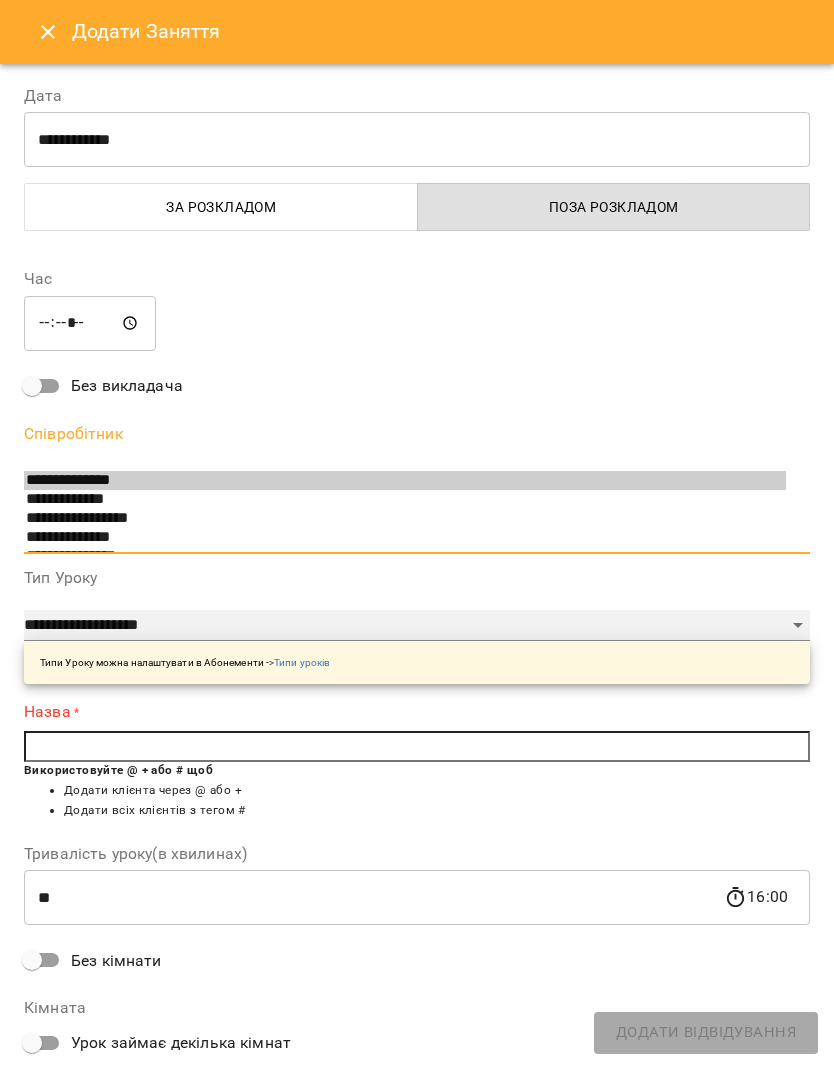 click on "**********" at bounding box center [417, 626] 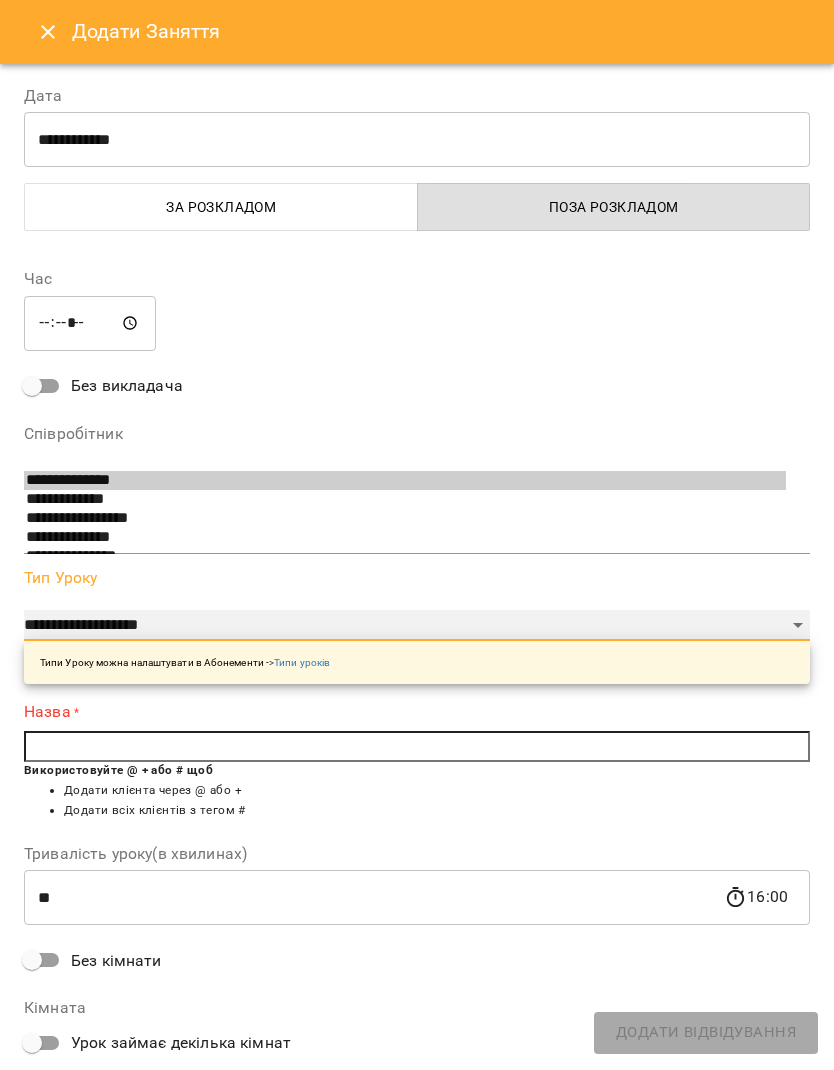 select on "**********" 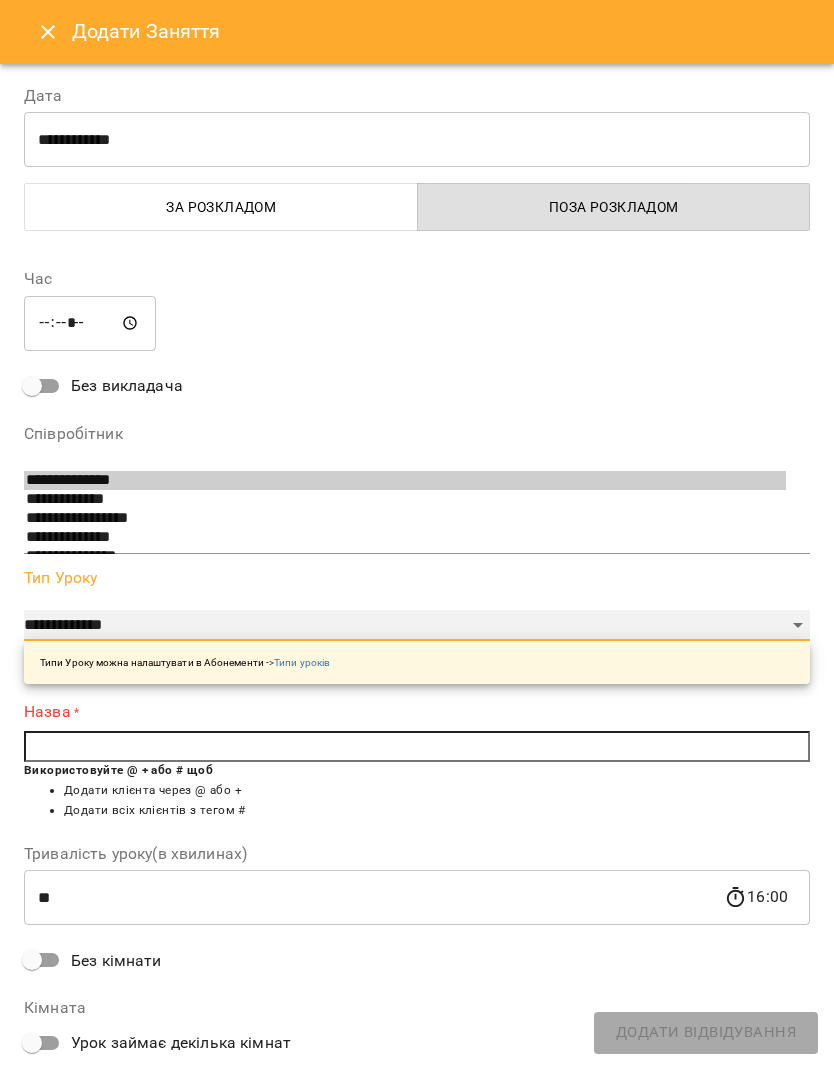 type on "**" 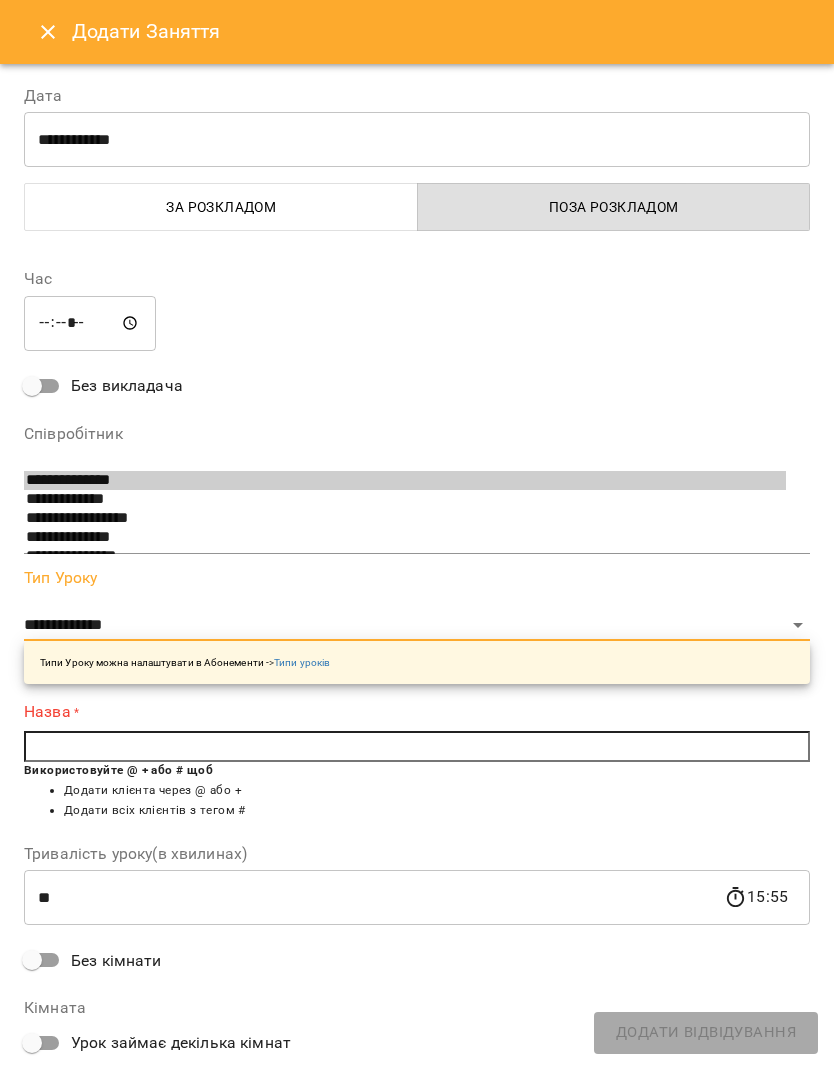 click at bounding box center [417, 747] 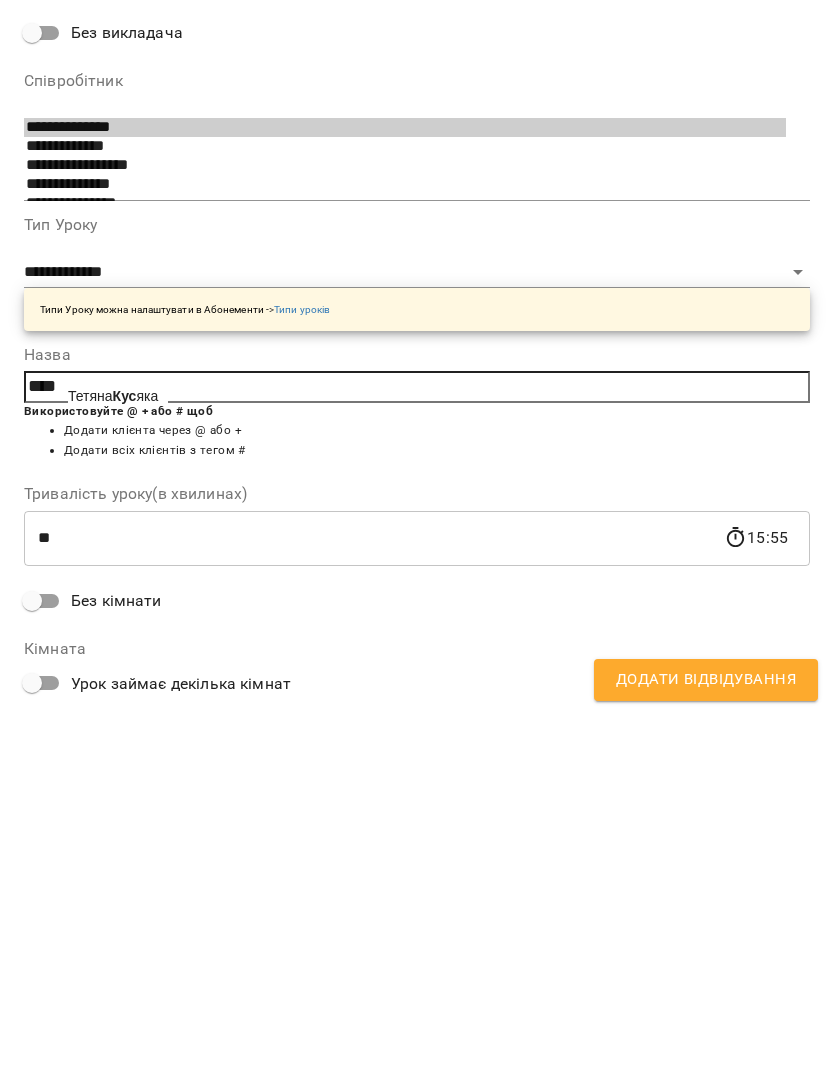 click on "[FIRST]  Kus" at bounding box center (113, 749) 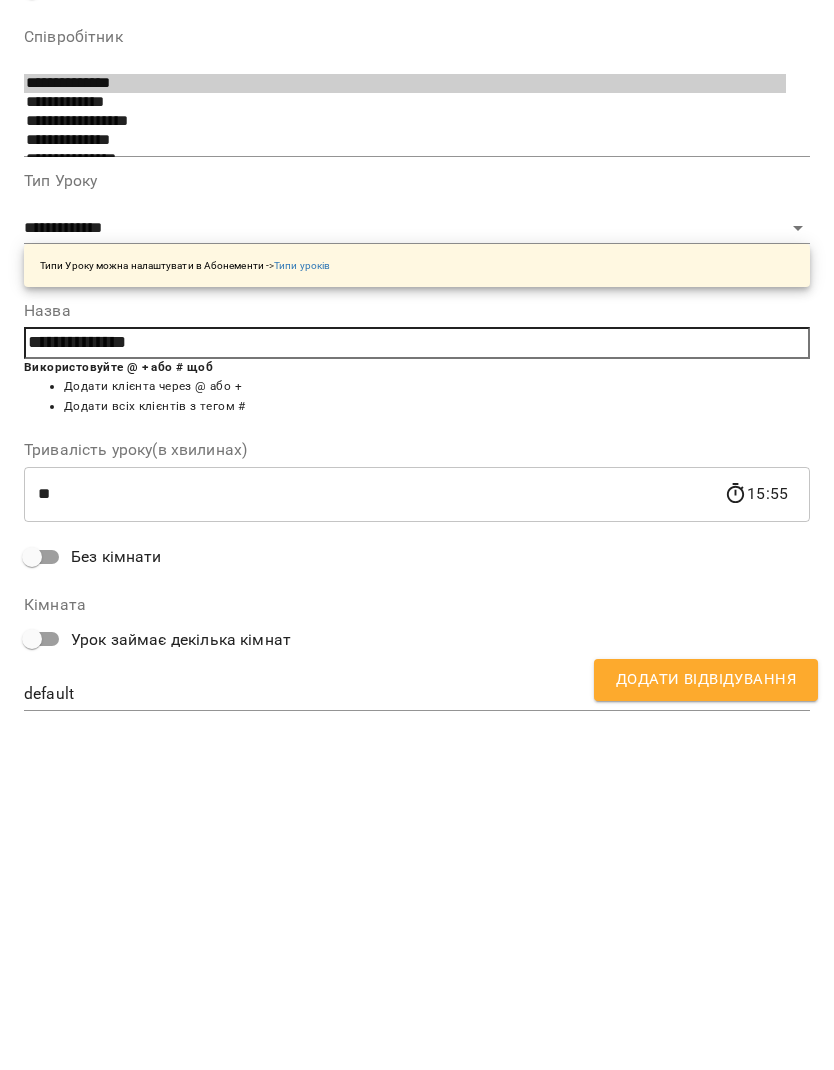 scroll, scrollTop: 43, scrollLeft: 0, axis: vertical 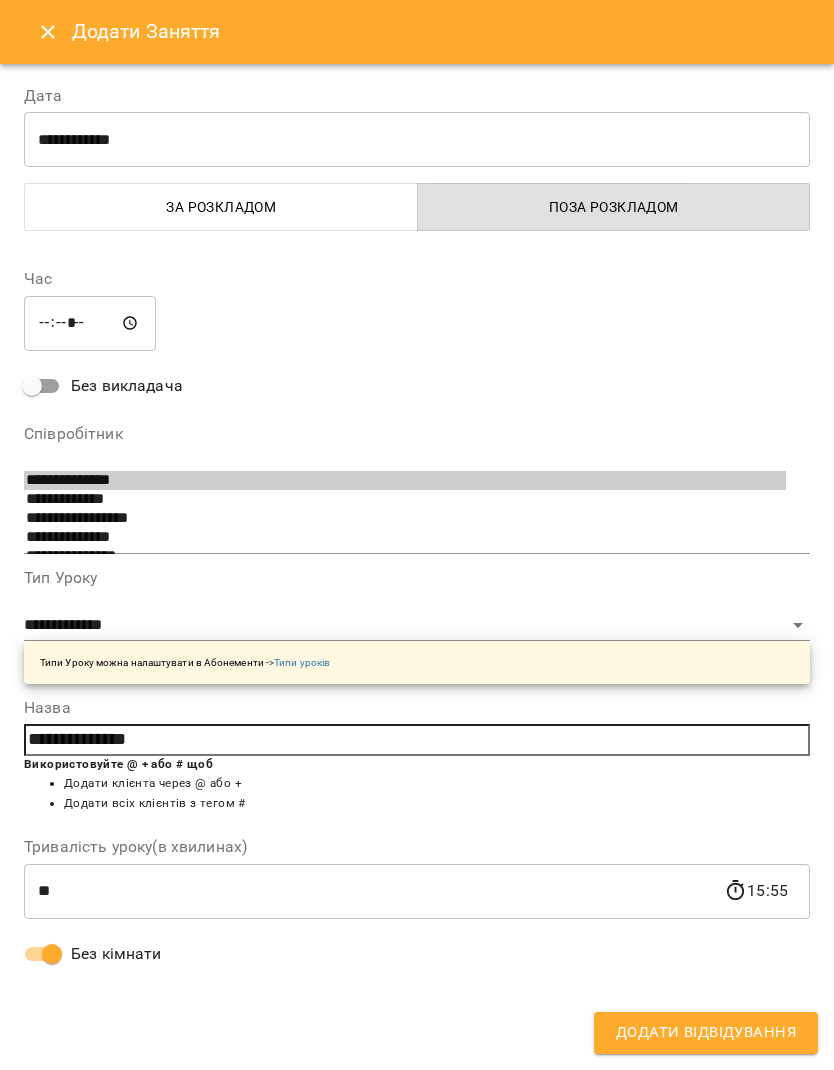 click on "Додати Відвідування" at bounding box center [706, 1033] 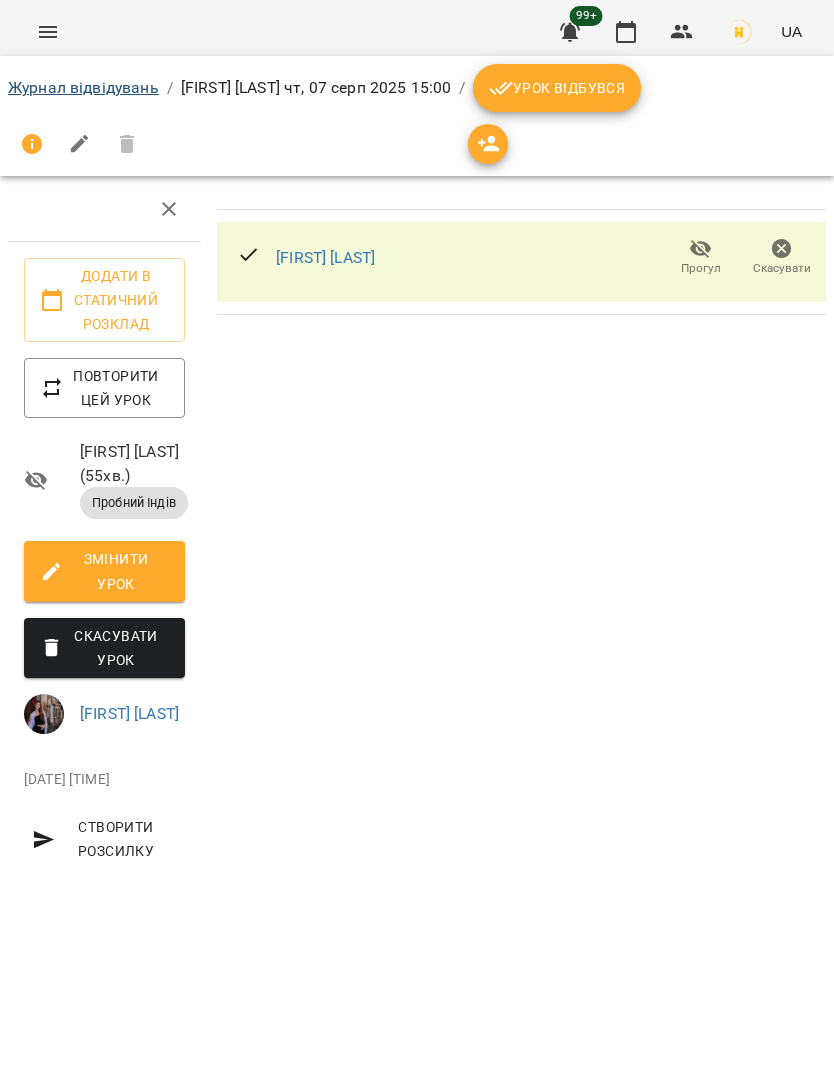 click on "Журнал відвідувань" at bounding box center (83, 87) 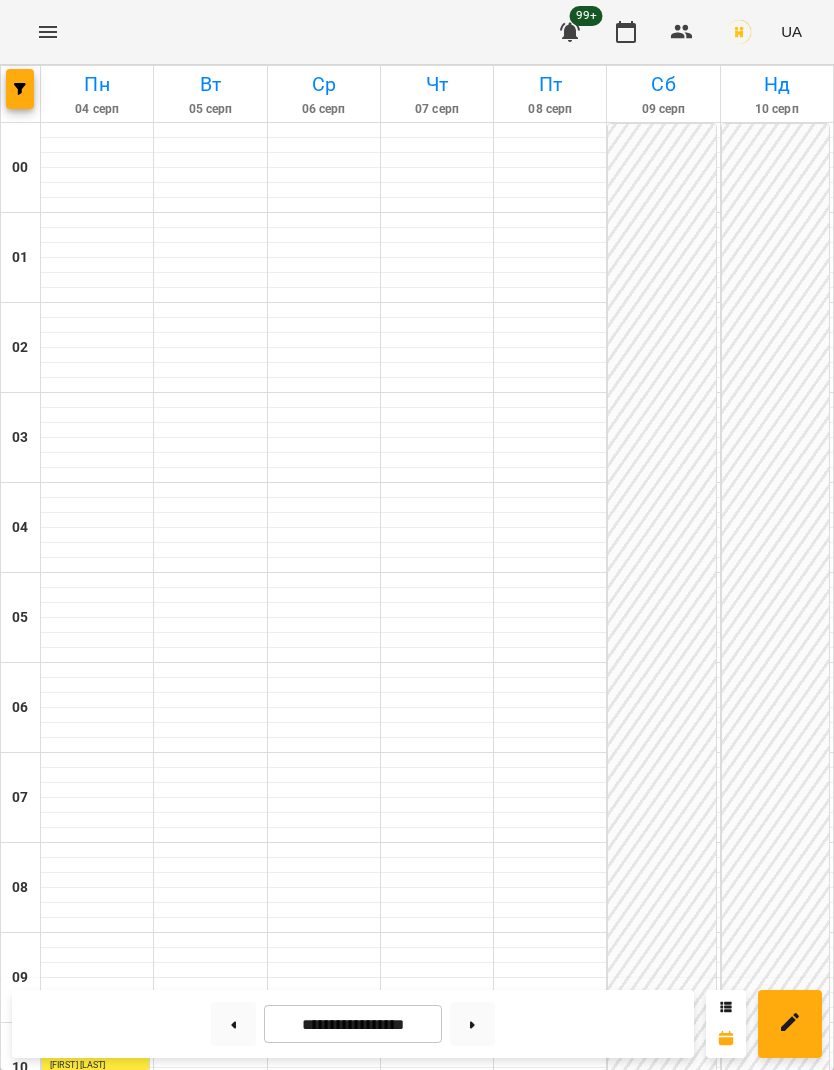 scroll, scrollTop: 868, scrollLeft: 0, axis: vertical 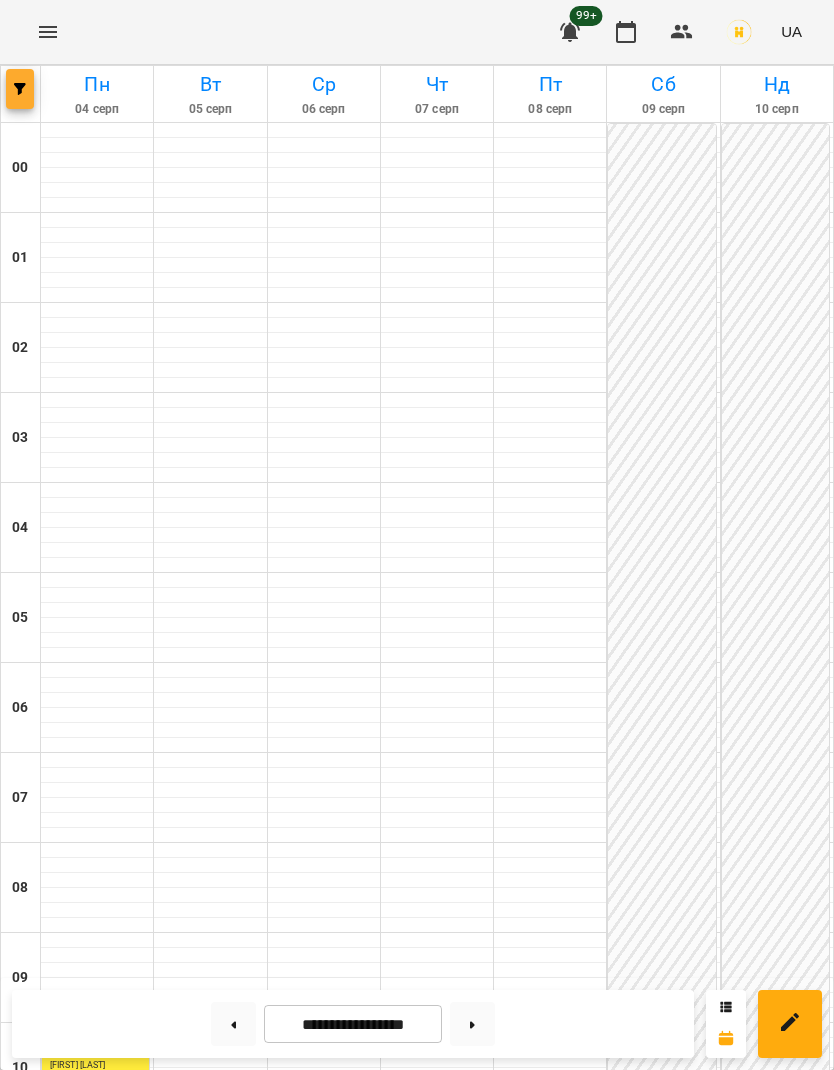 click 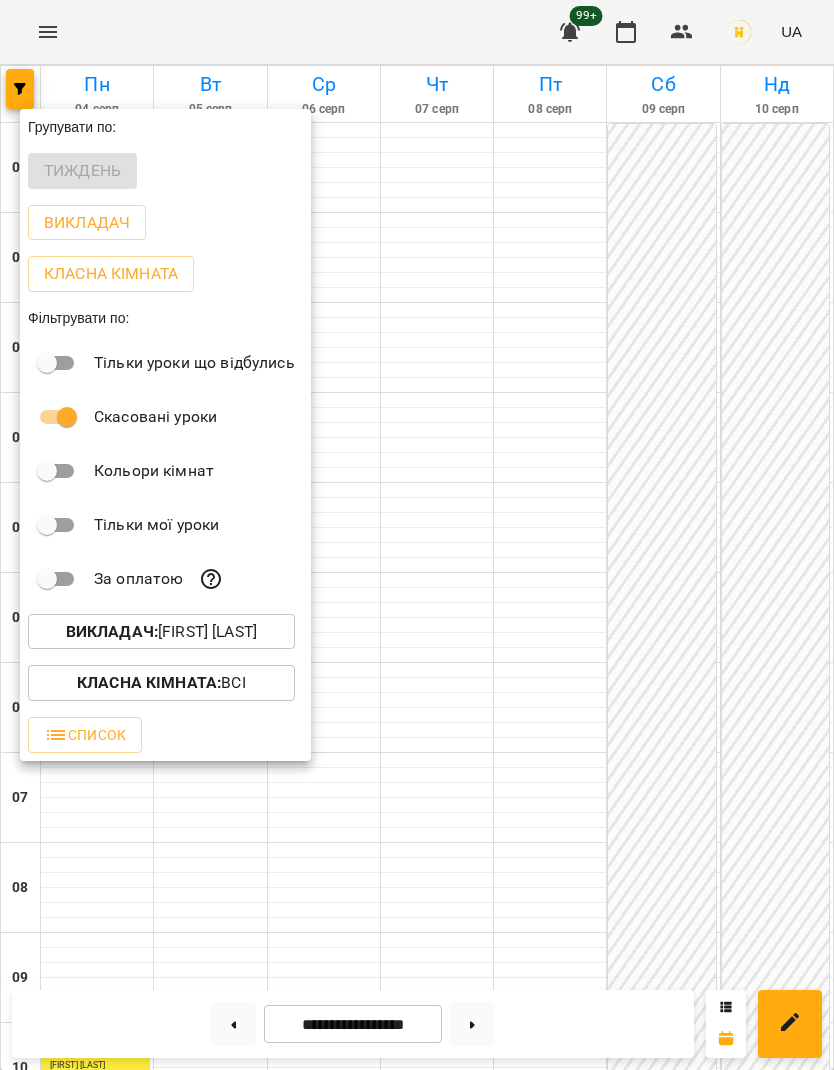 click on "Teacher : [FIRST] [LAST]" at bounding box center (161, 632) 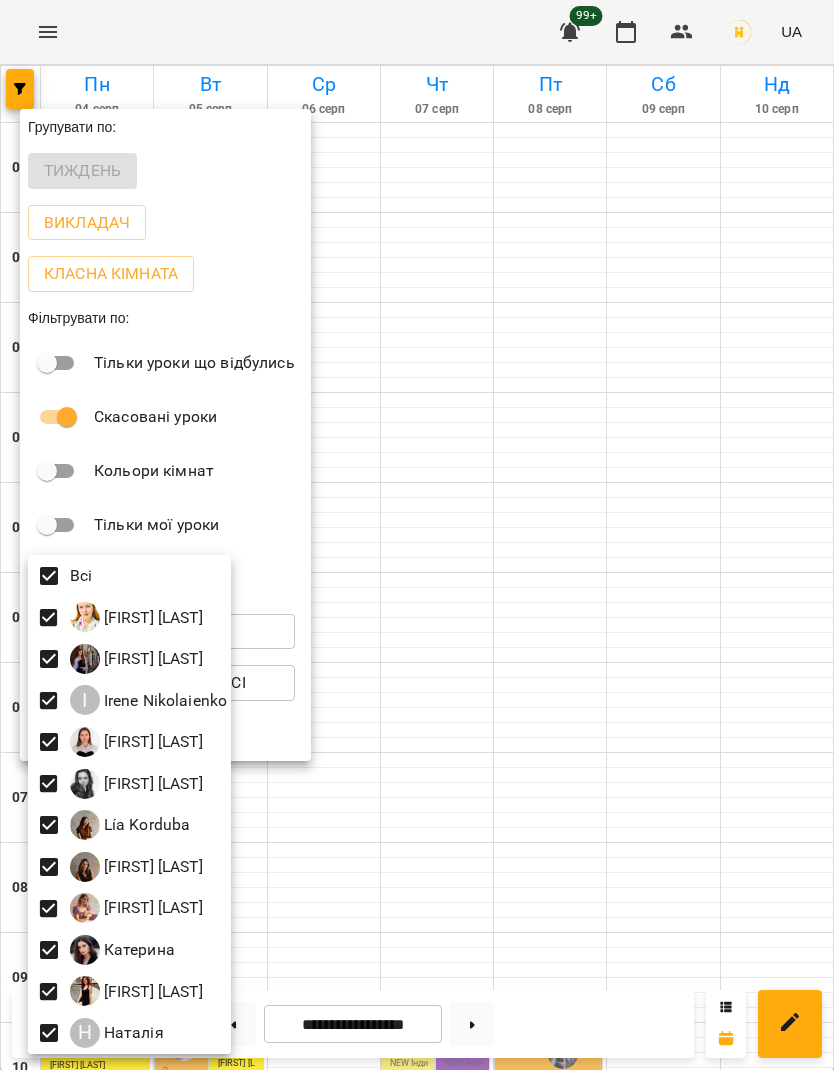 click at bounding box center (417, 535) 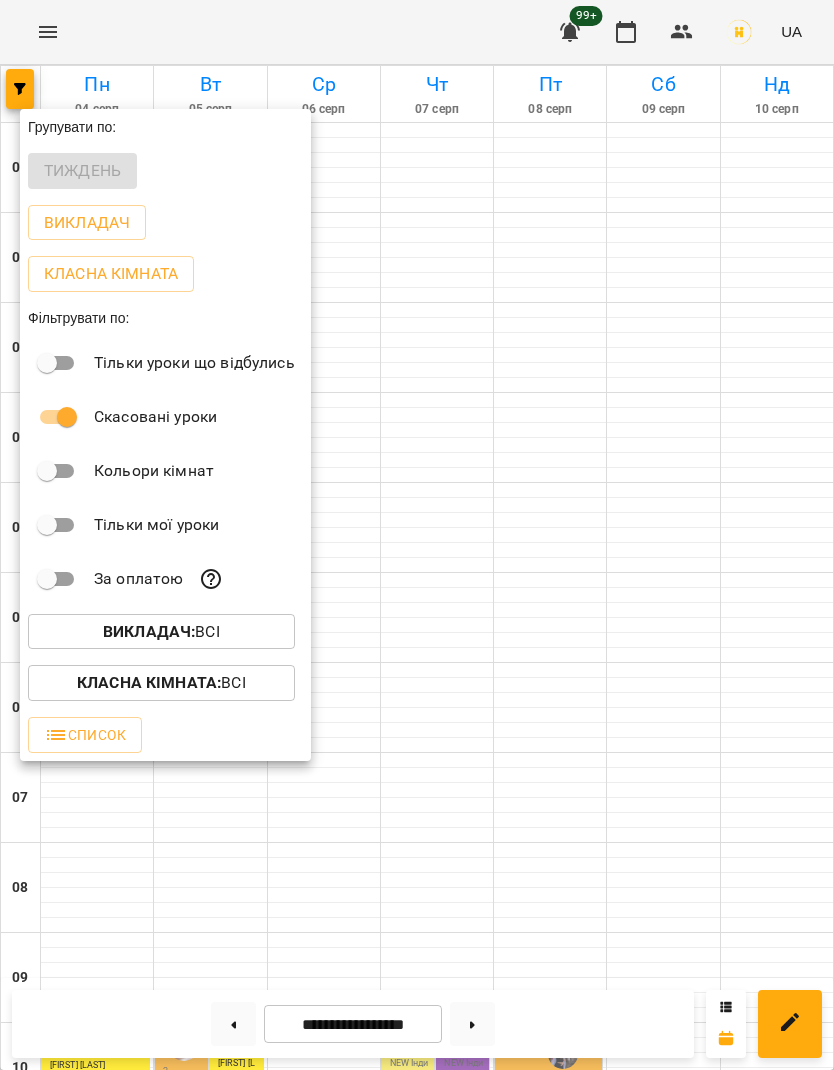click at bounding box center (417, 535) 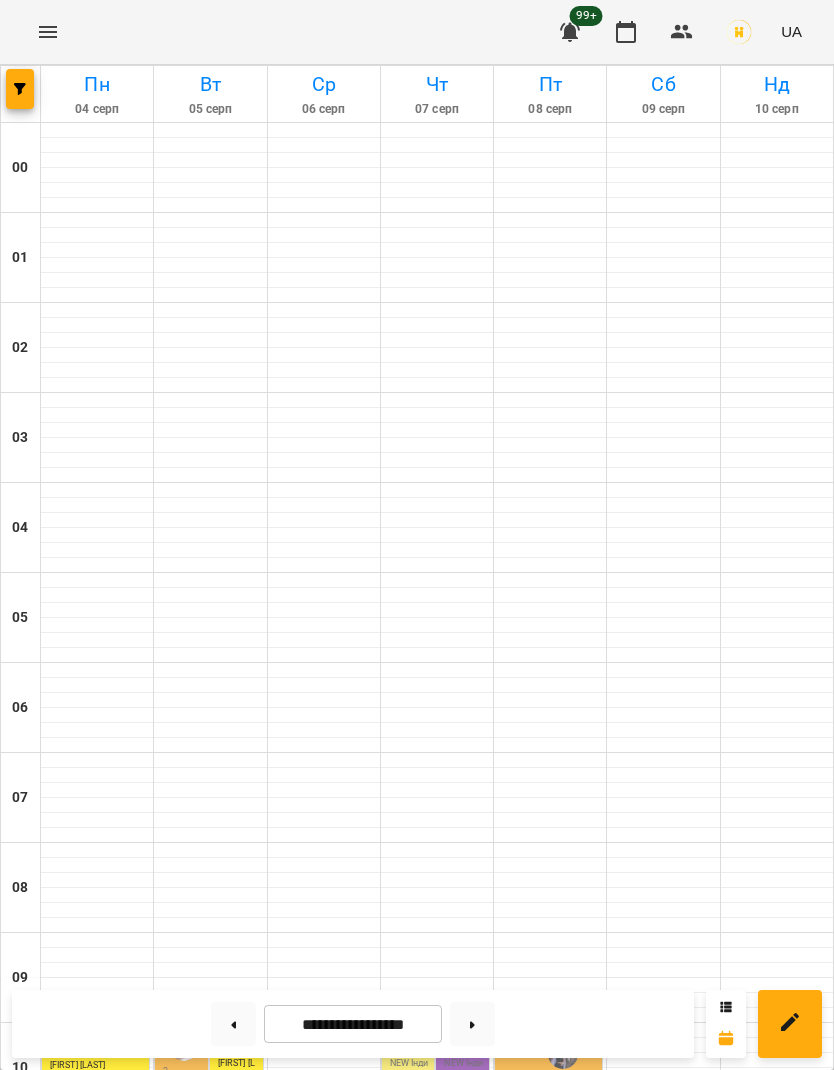 scroll, scrollTop: 902, scrollLeft: 0, axis: vertical 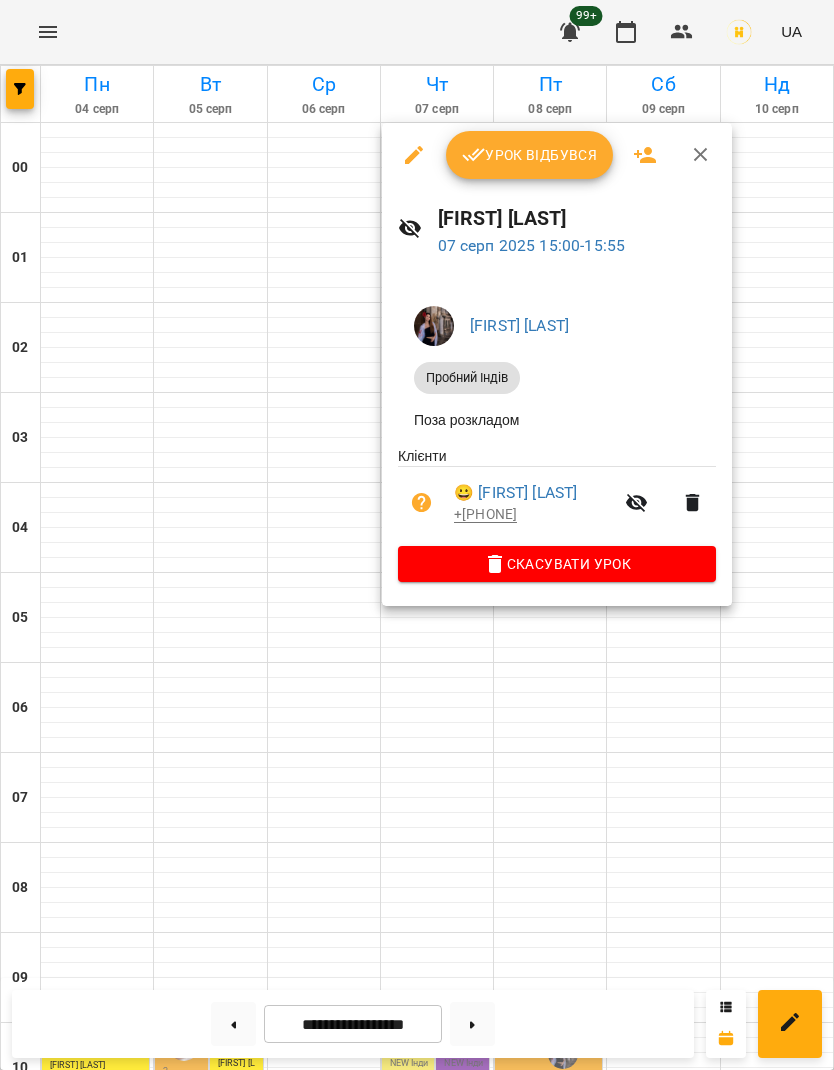 click at bounding box center (417, 535) 